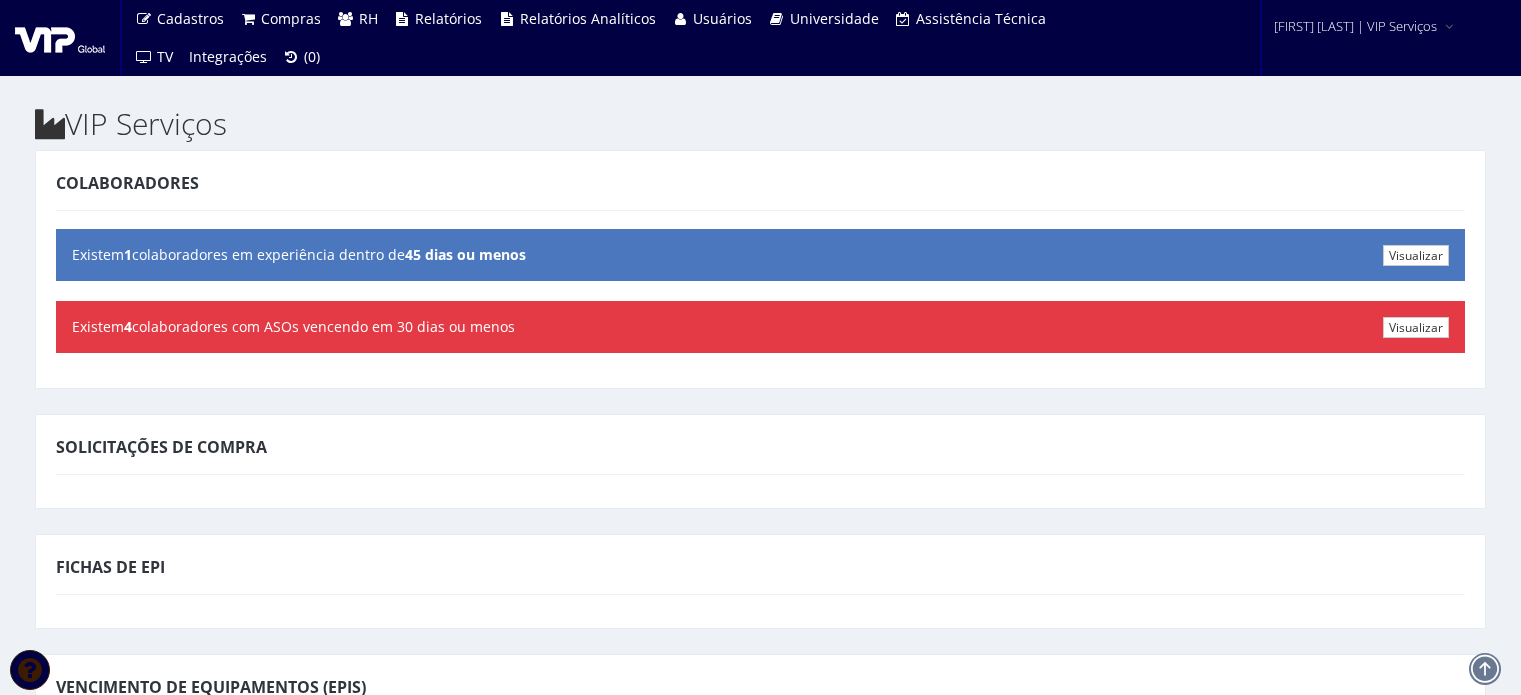 scroll, scrollTop: 0, scrollLeft: 0, axis: both 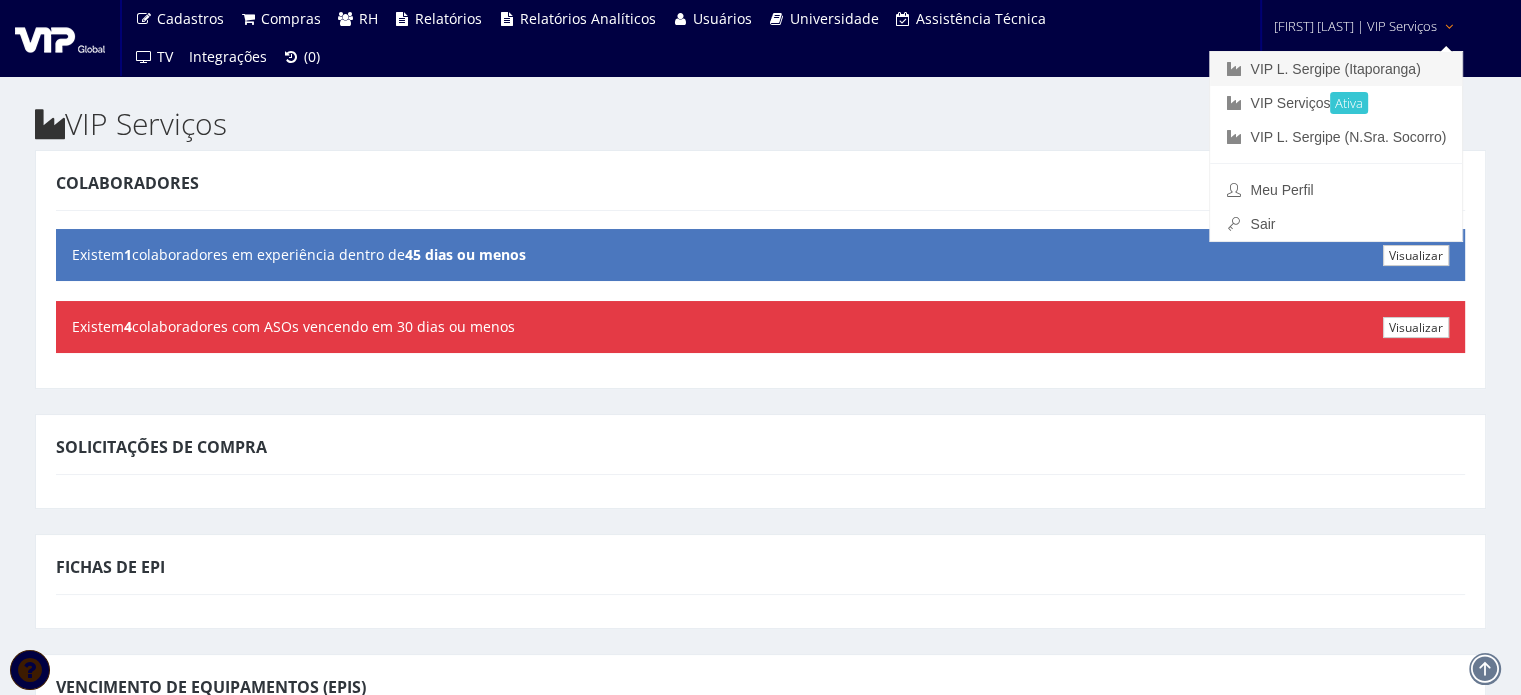 click on "VIP L. Sergipe (Itaporanga)" at bounding box center [1336, 69] 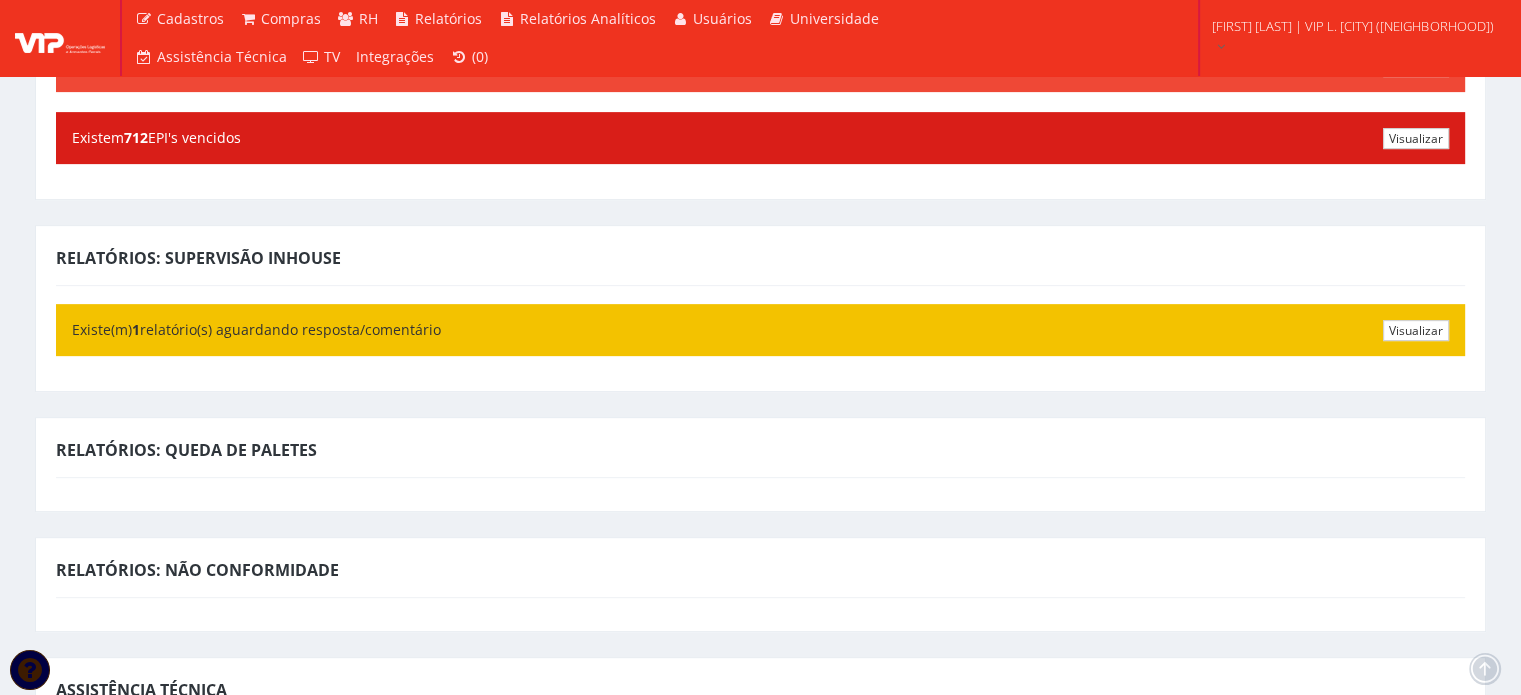 scroll, scrollTop: 800, scrollLeft: 0, axis: vertical 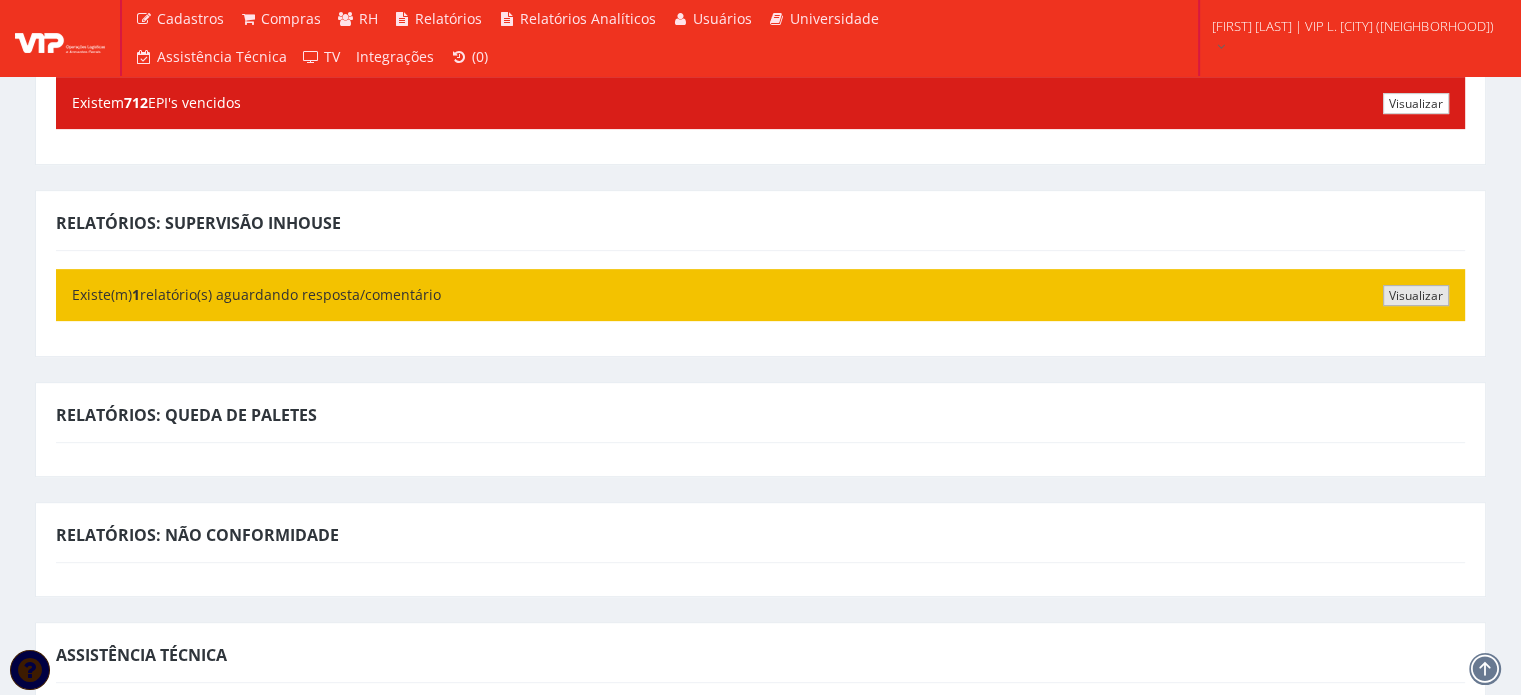 click on "Visualizar" at bounding box center [1416, 295] 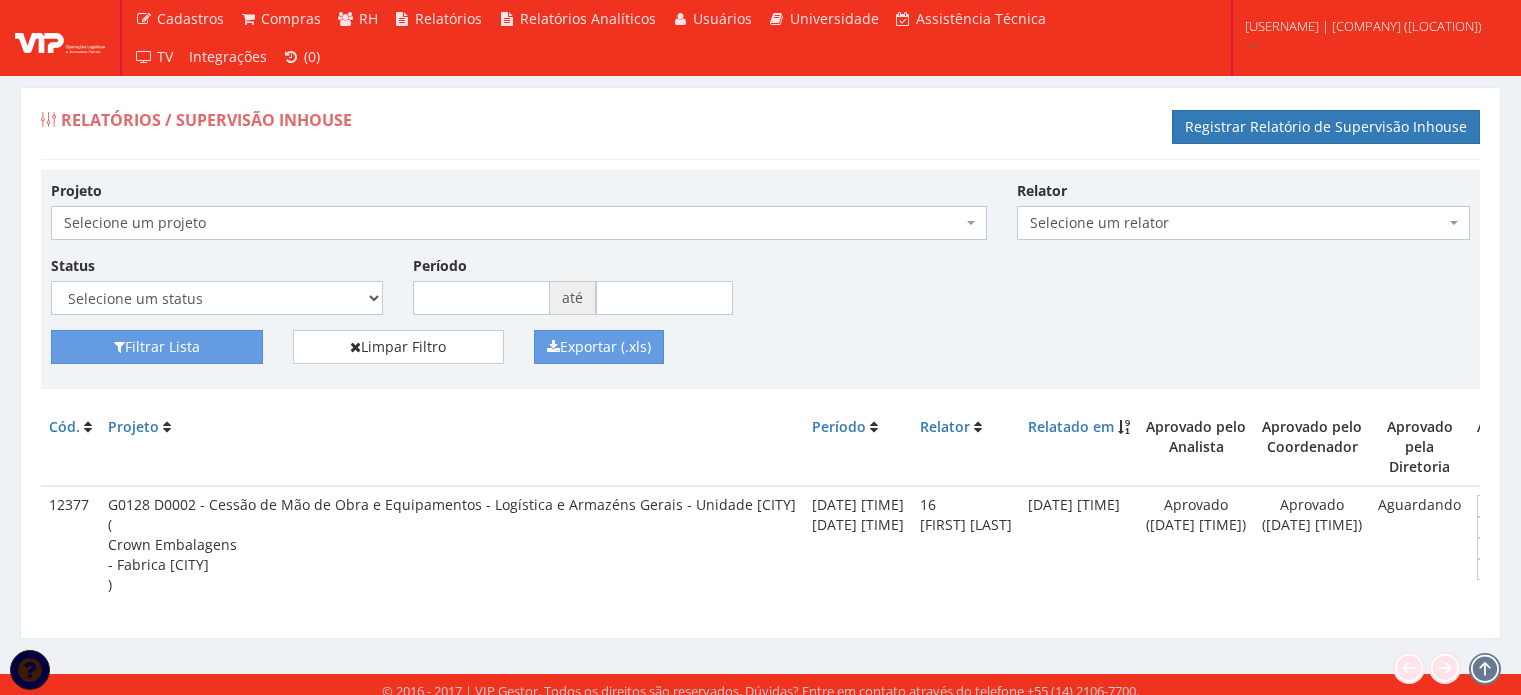 scroll, scrollTop: 0, scrollLeft: 0, axis: both 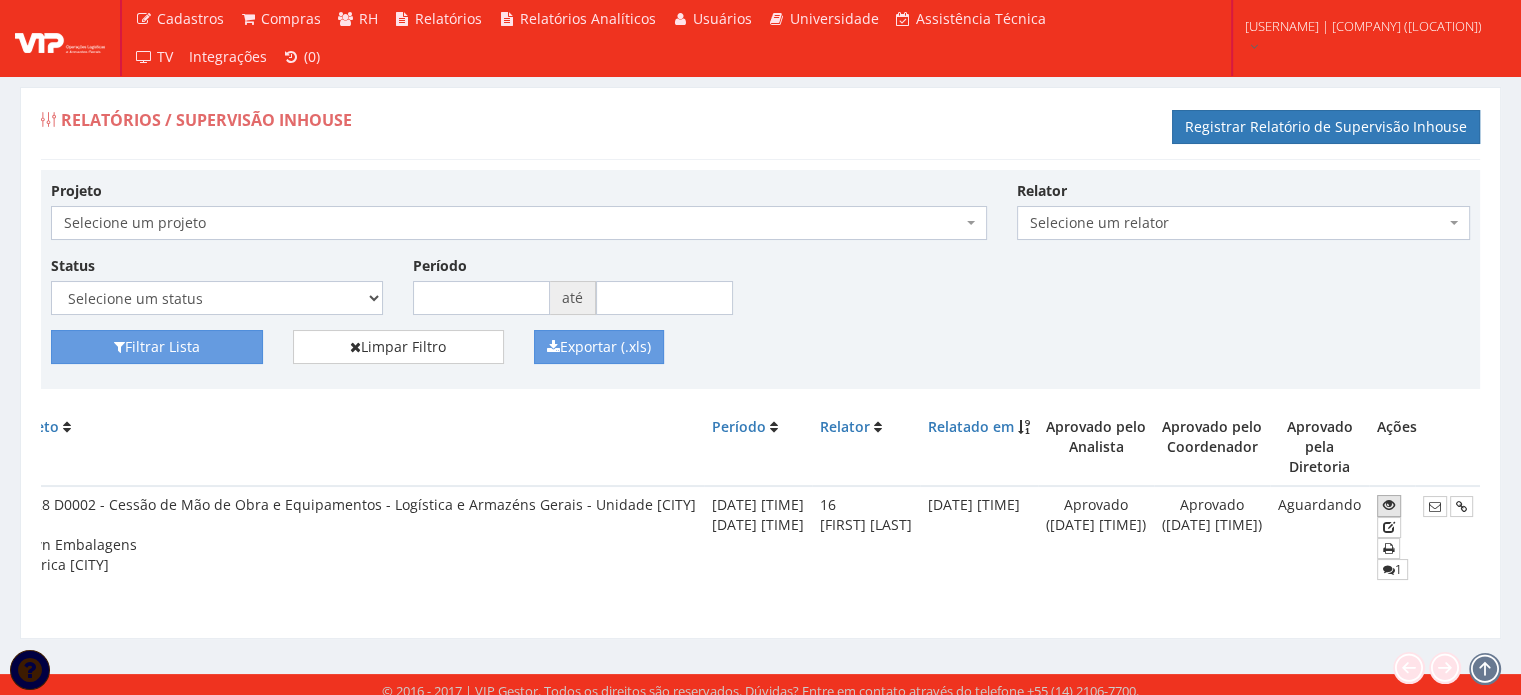 click at bounding box center [1389, 505] 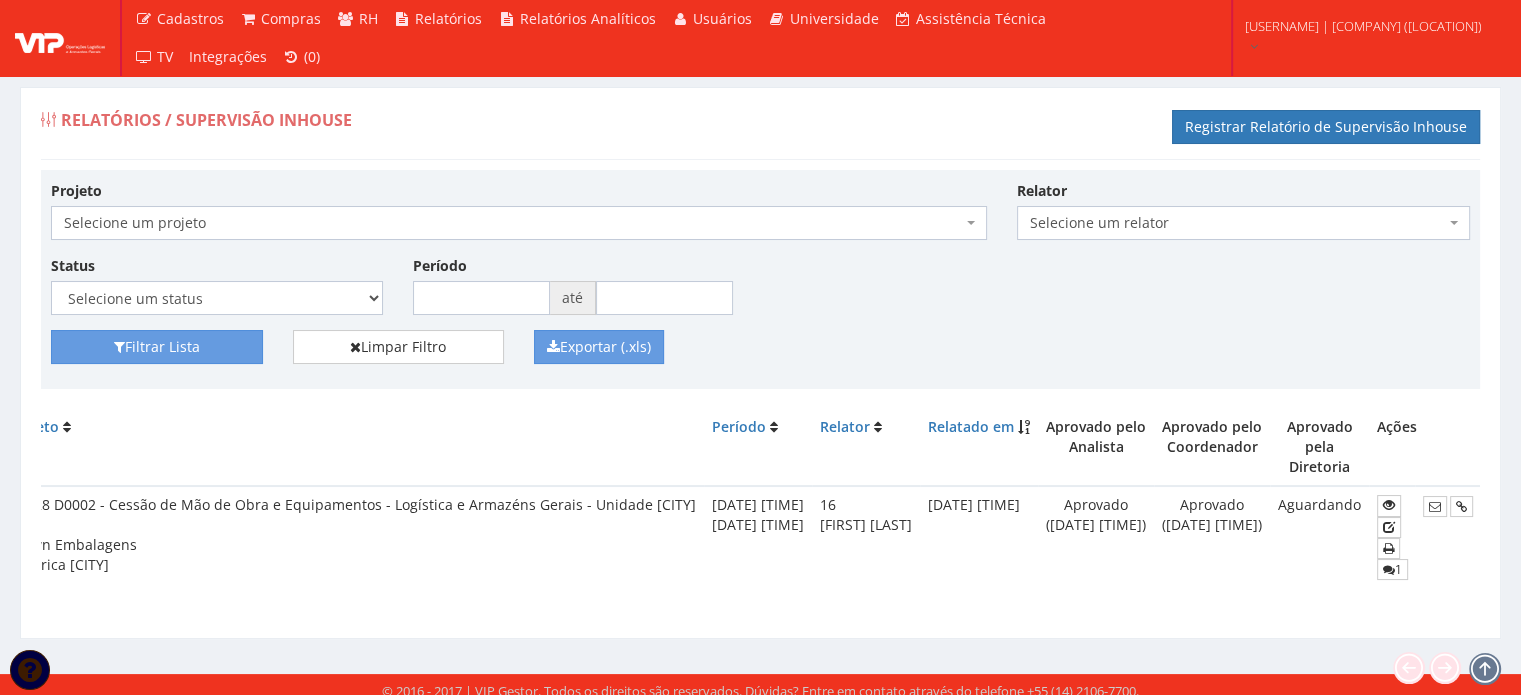 scroll, scrollTop: 0, scrollLeft: 245, axis: horizontal 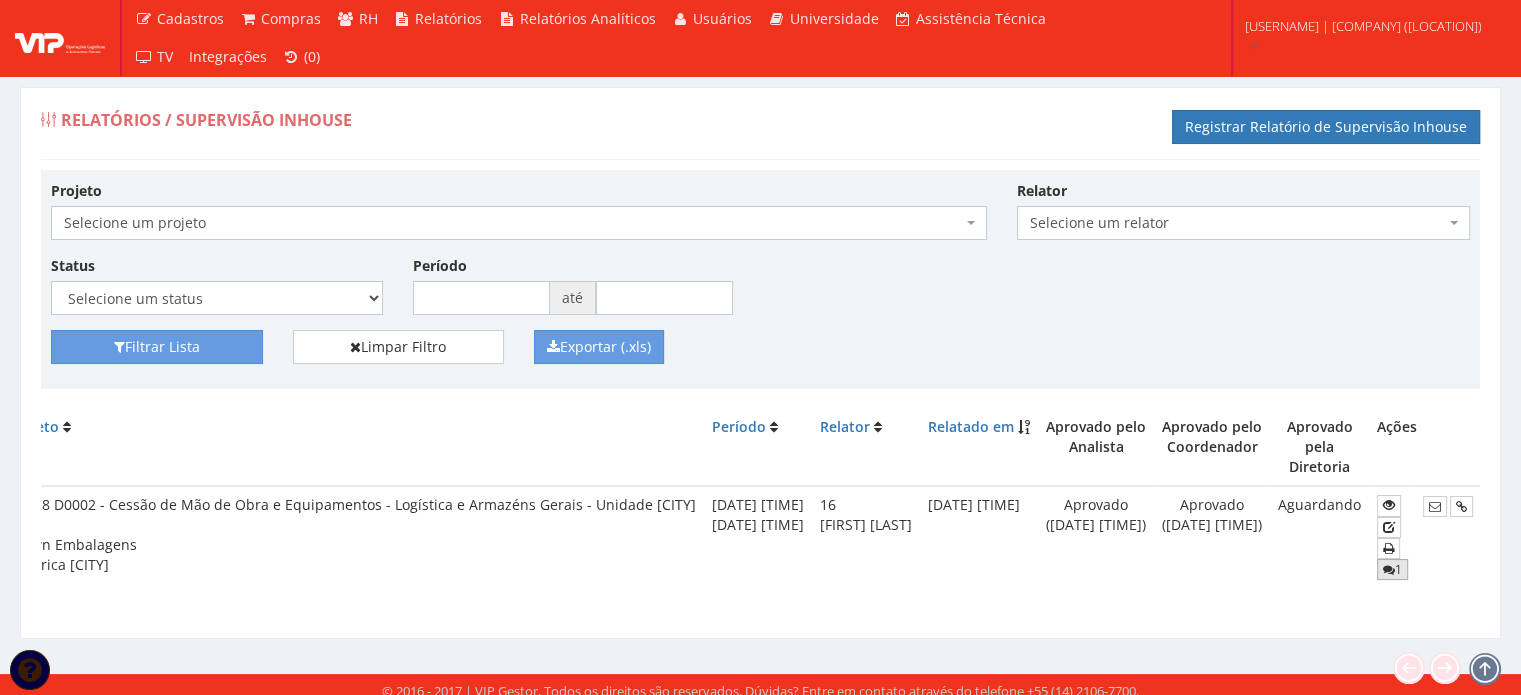 click at bounding box center [1389, 570] 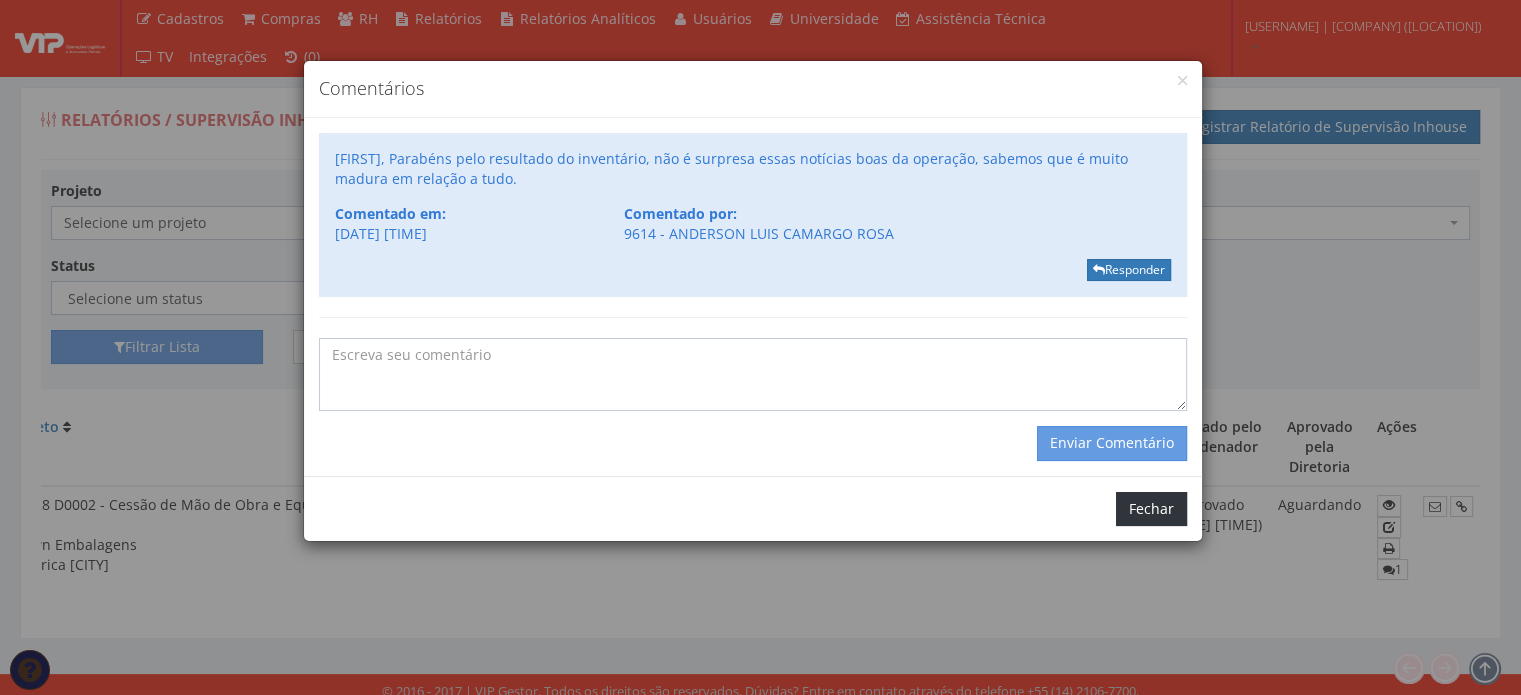 click on "Fechar" at bounding box center [1151, 509] 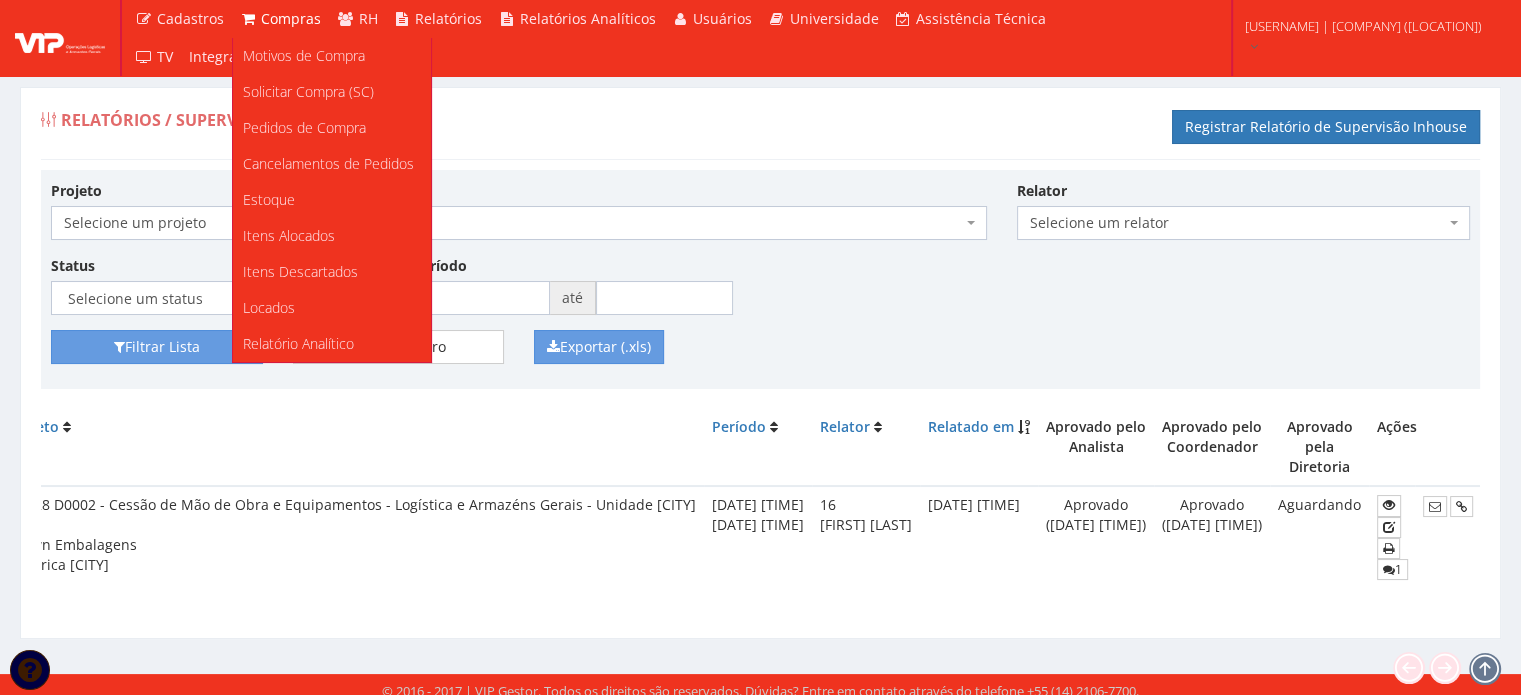 click on "Compras" at bounding box center [291, 18] 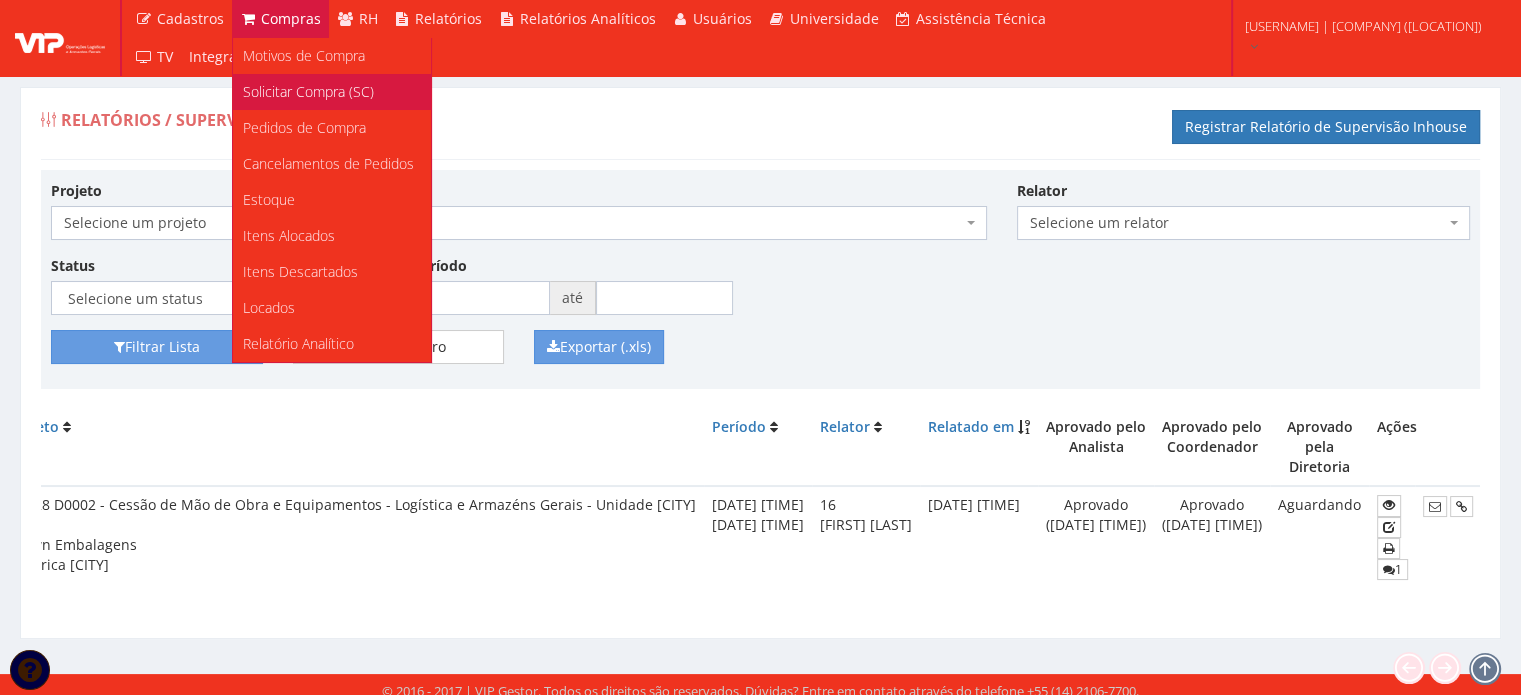 click on "Solicitar Compra (SC)" at bounding box center (308, 91) 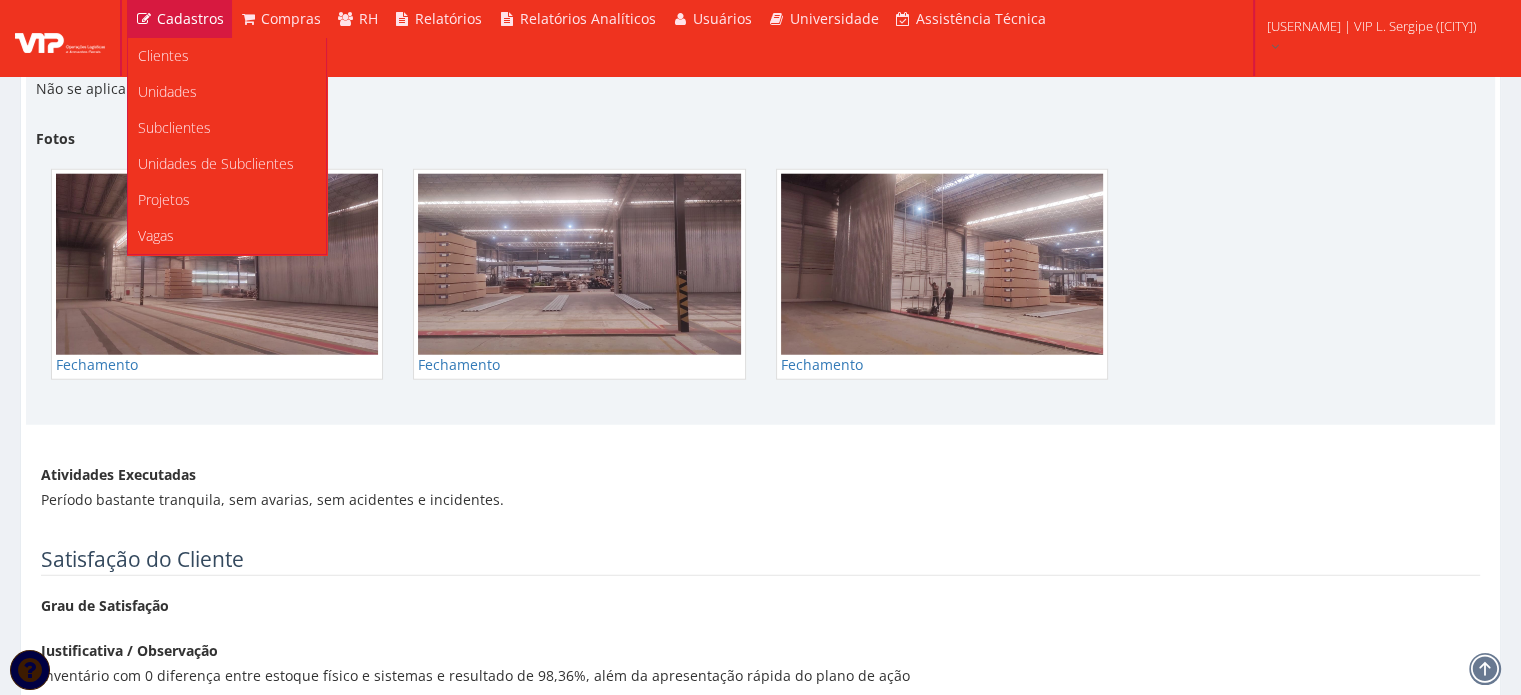 scroll, scrollTop: 5180, scrollLeft: 0, axis: vertical 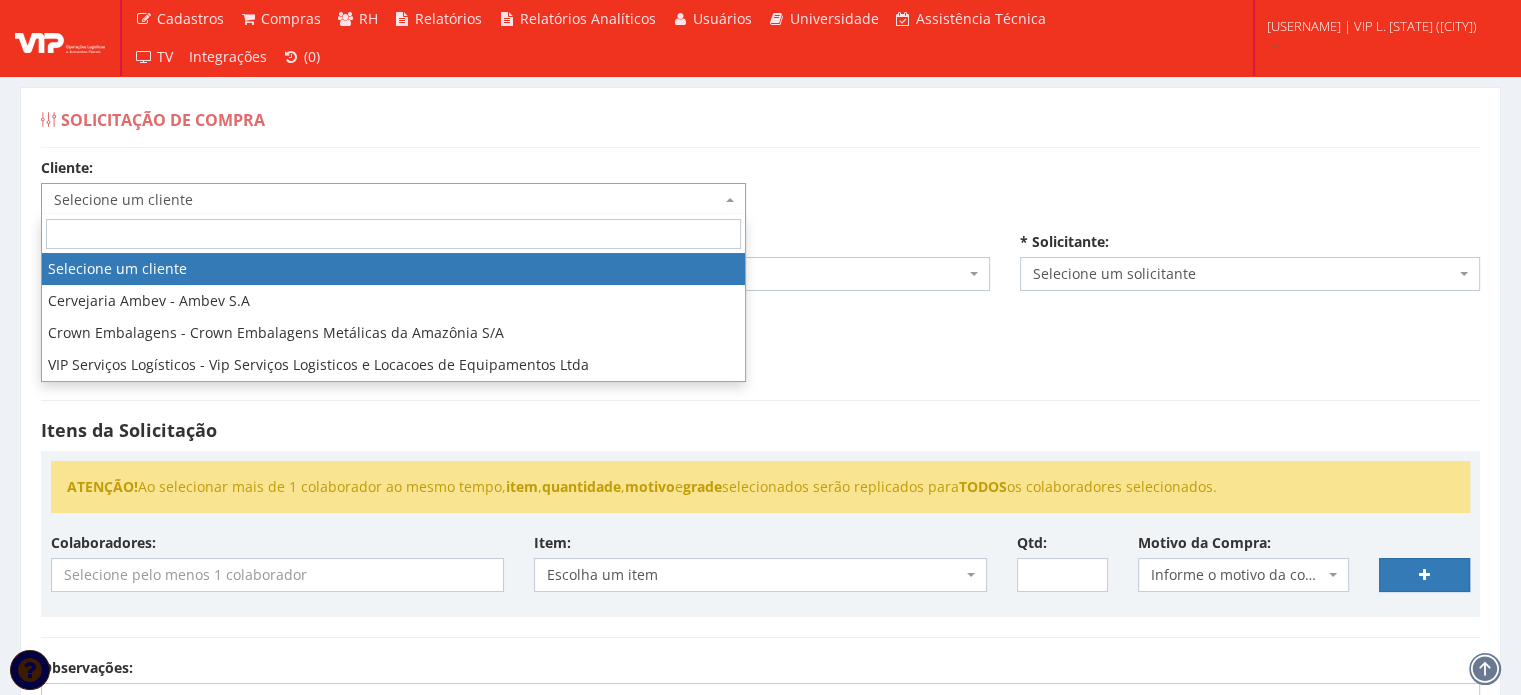 click on "Selecione um cliente" at bounding box center [387, 200] 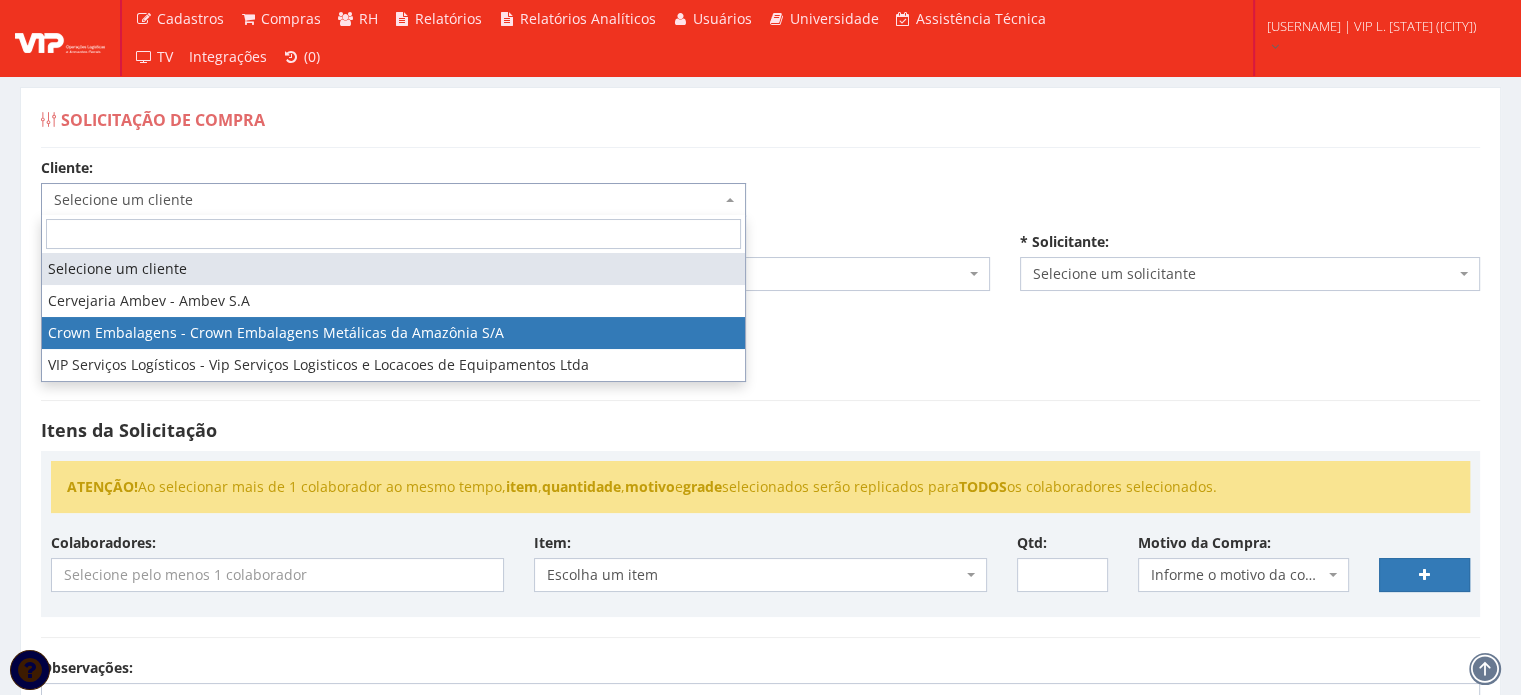 select on "23" 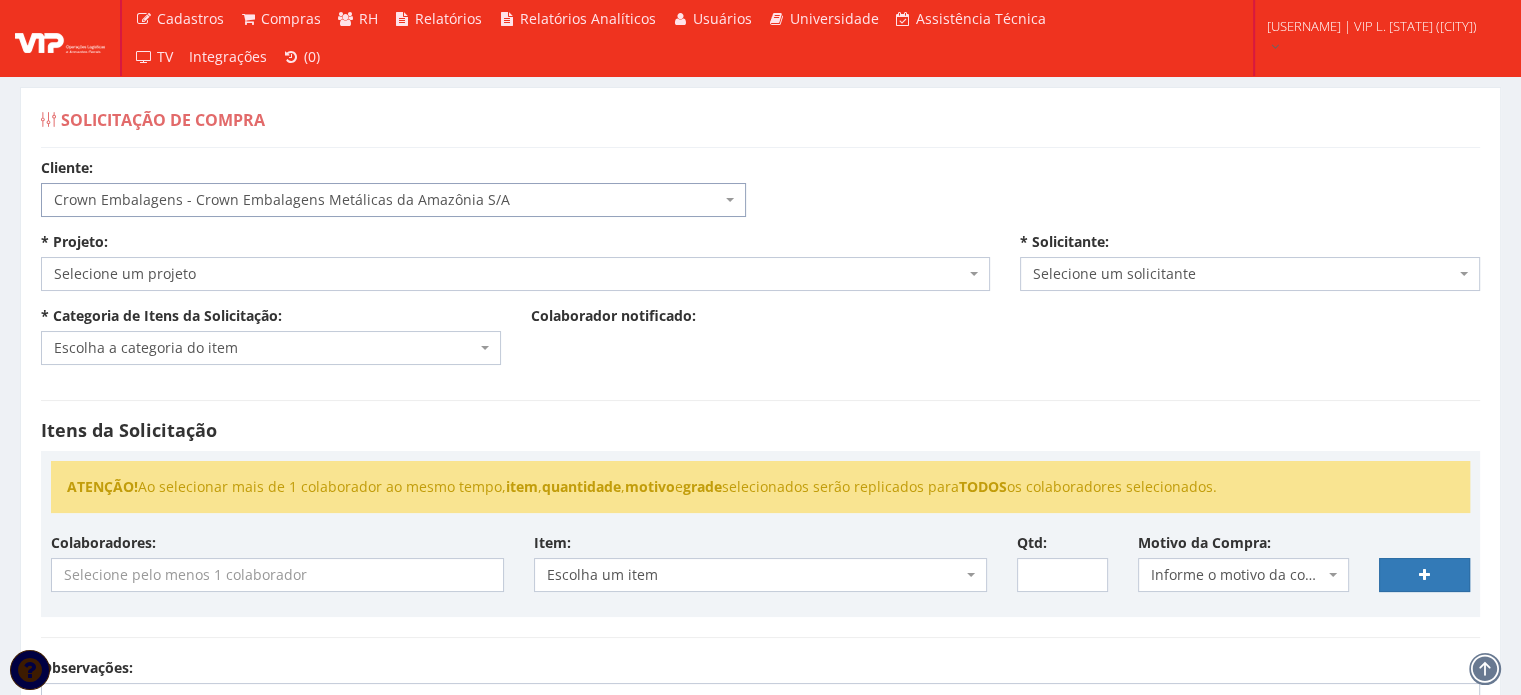 click on "Selecione um projeto" at bounding box center (509, 274) 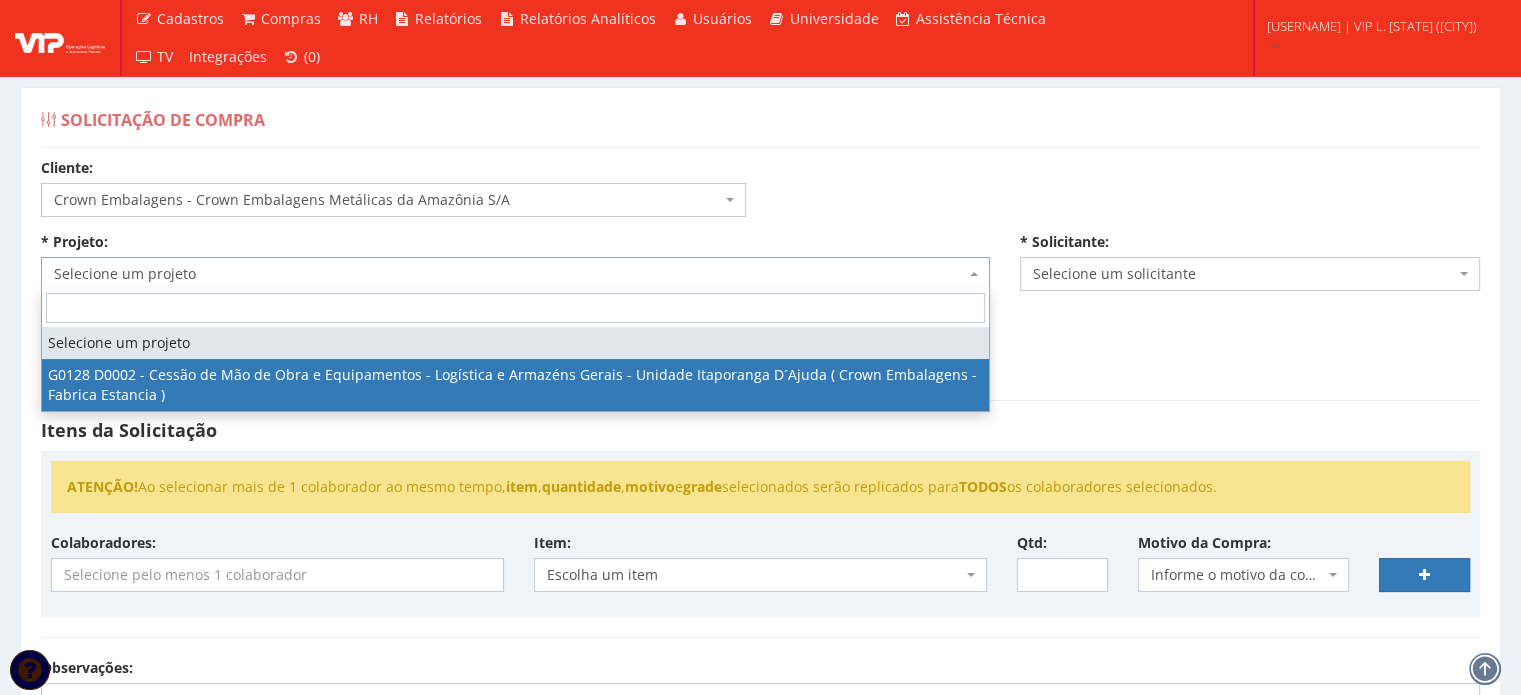 select on "128" 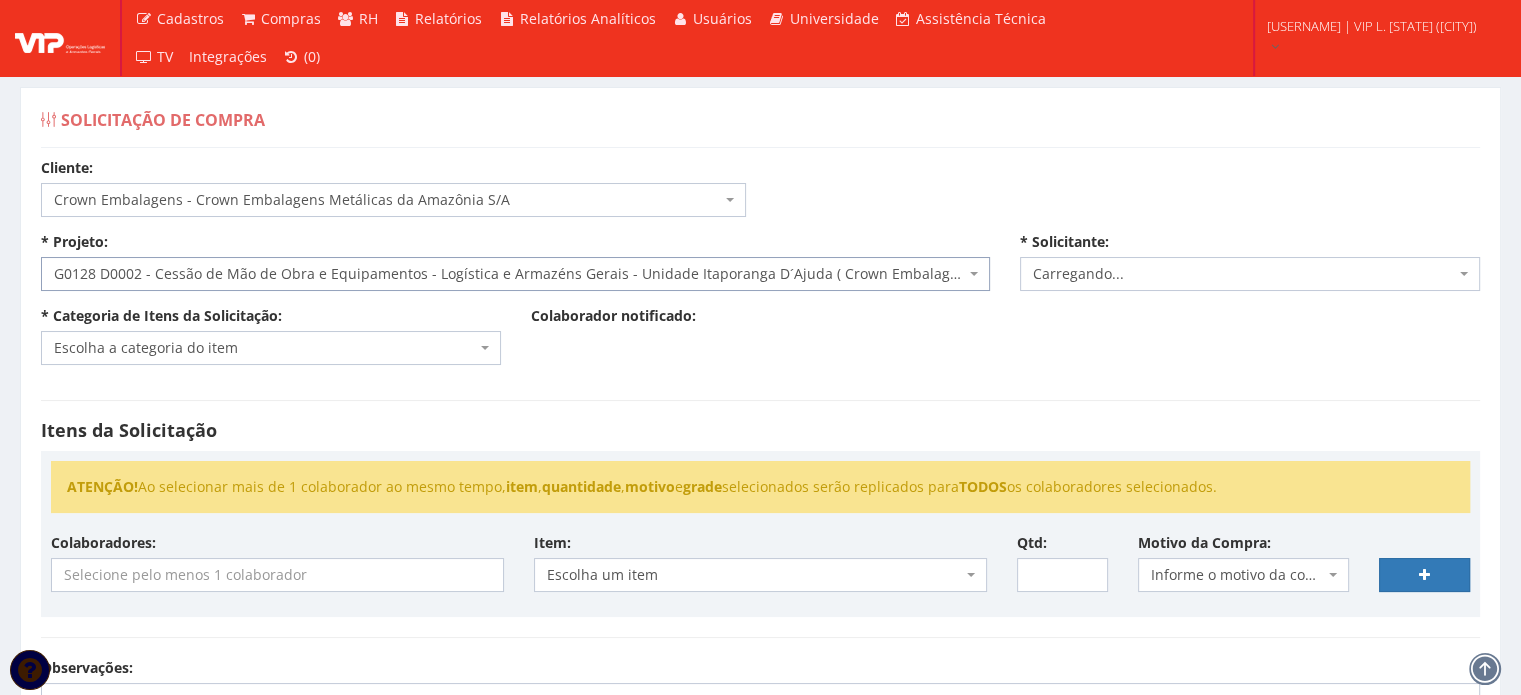 select on "1278" 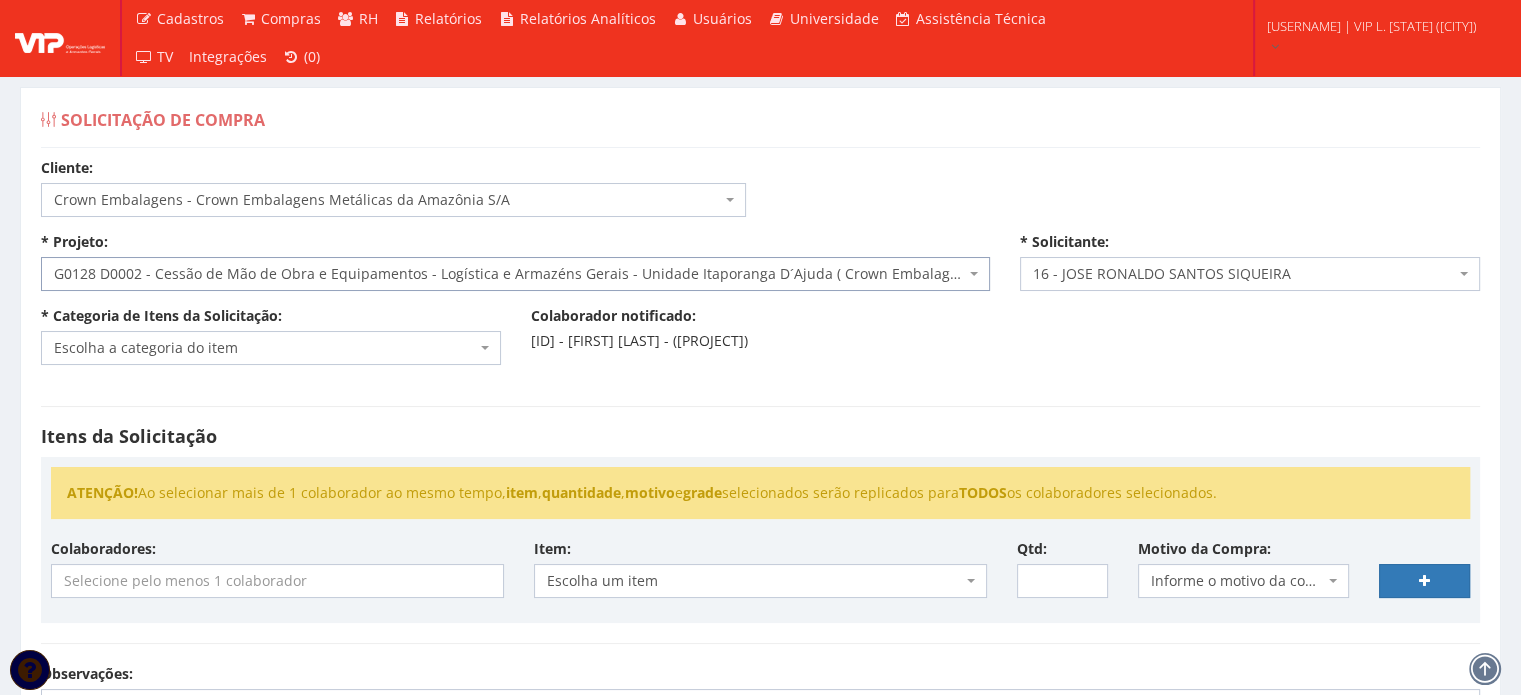 click on "Escolha a categoria do item" at bounding box center (265, 348) 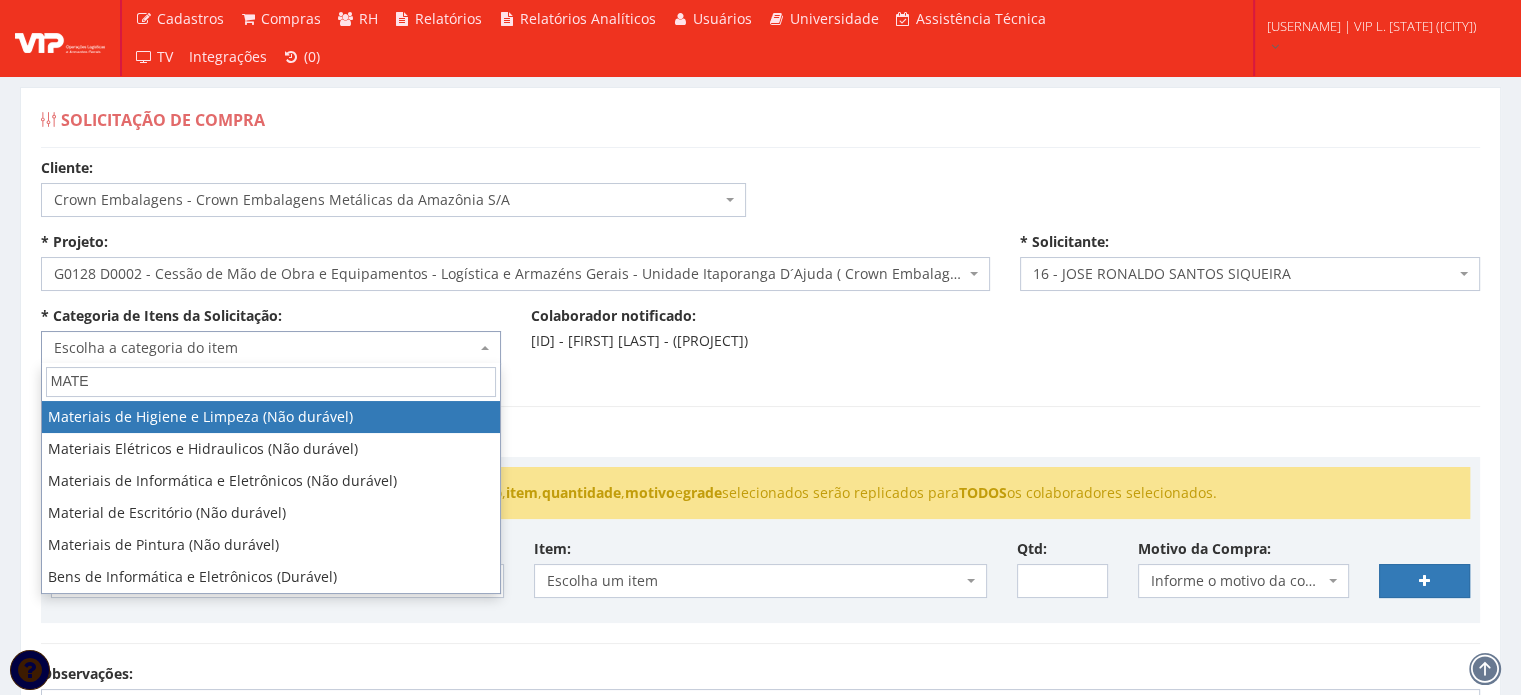 type on "MATER" 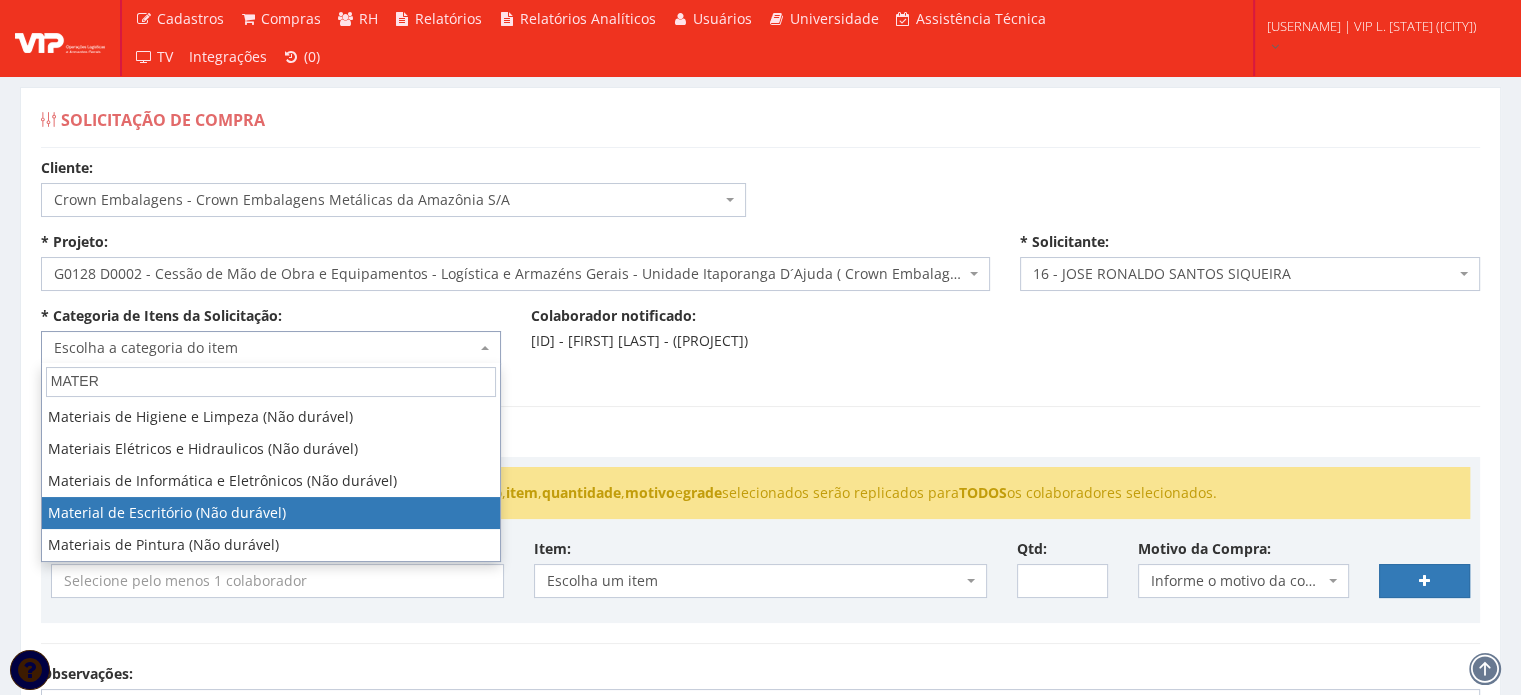 select on "16" 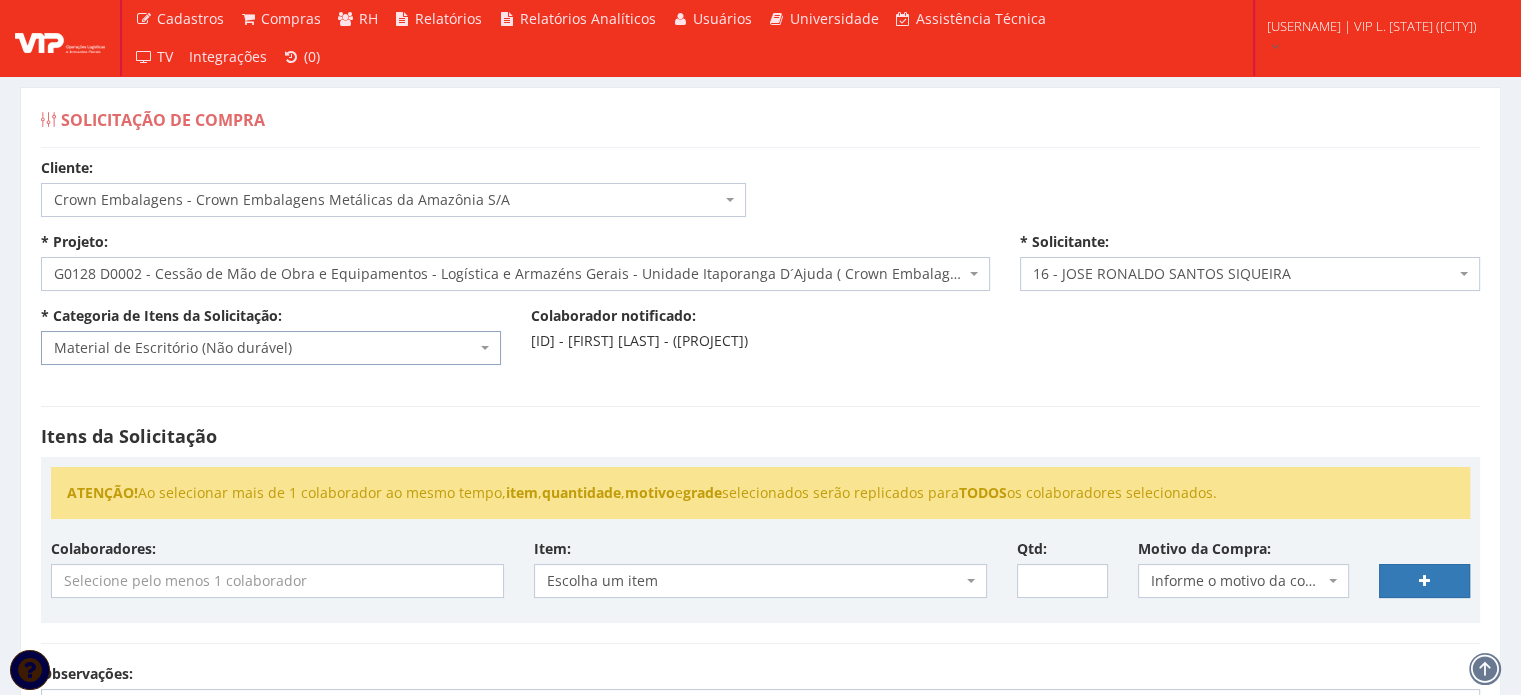 click at bounding box center [277, 581] 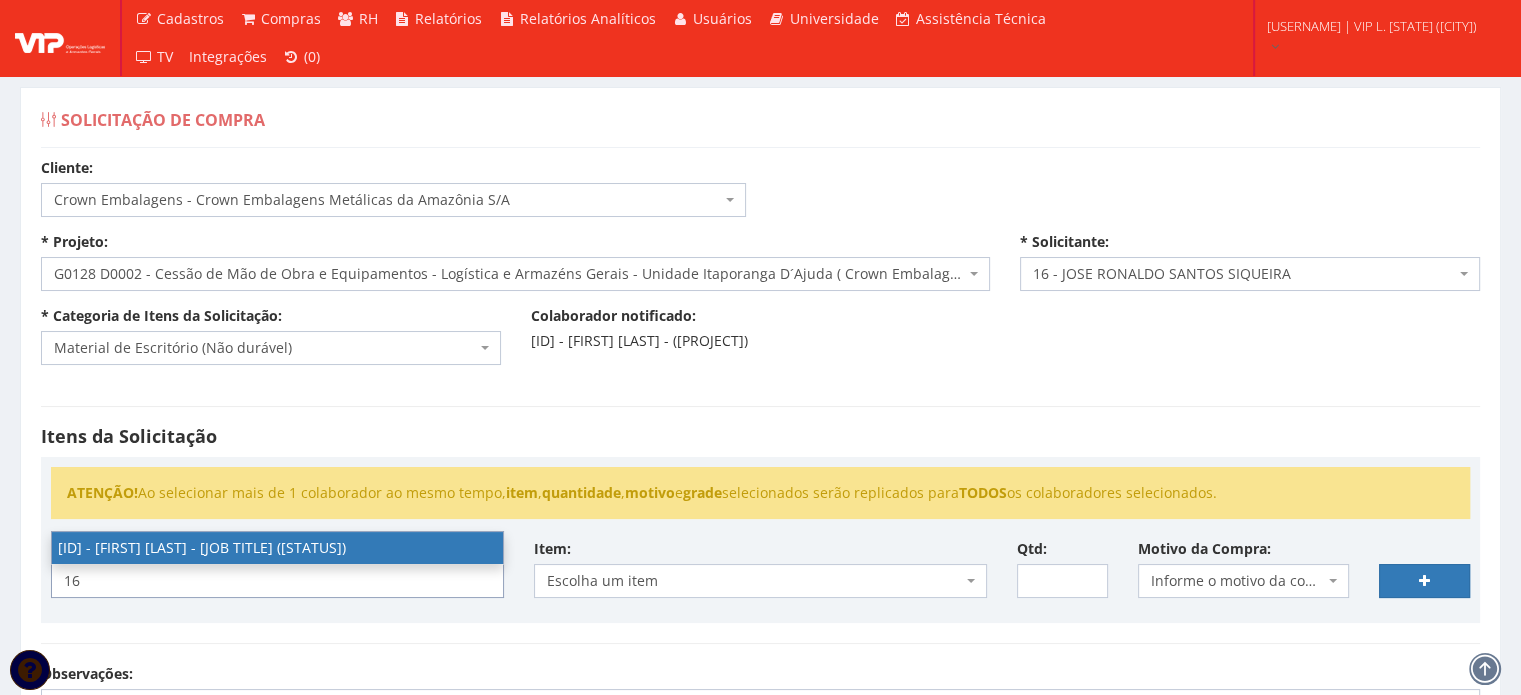 type on "16" 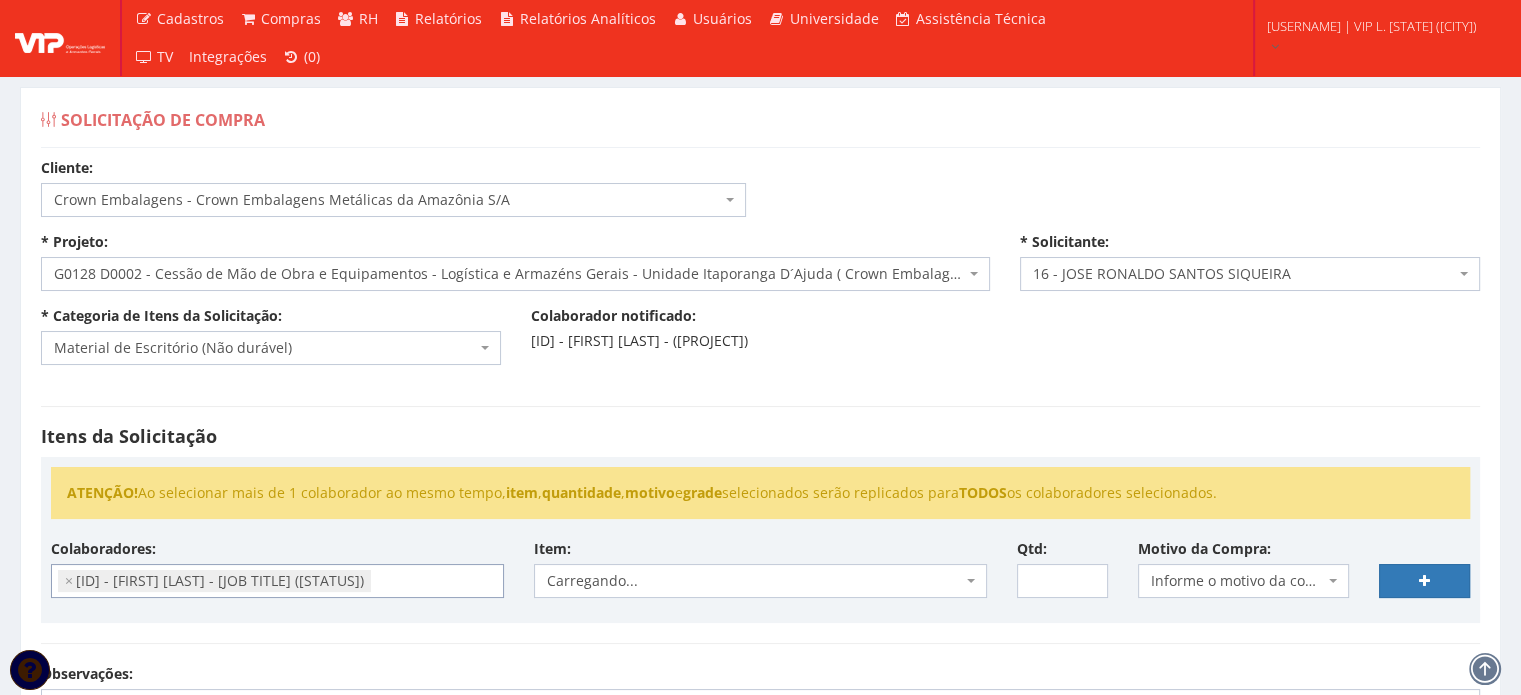 scroll, scrollTop: 343, scrollLeft: 0, axis: vertical 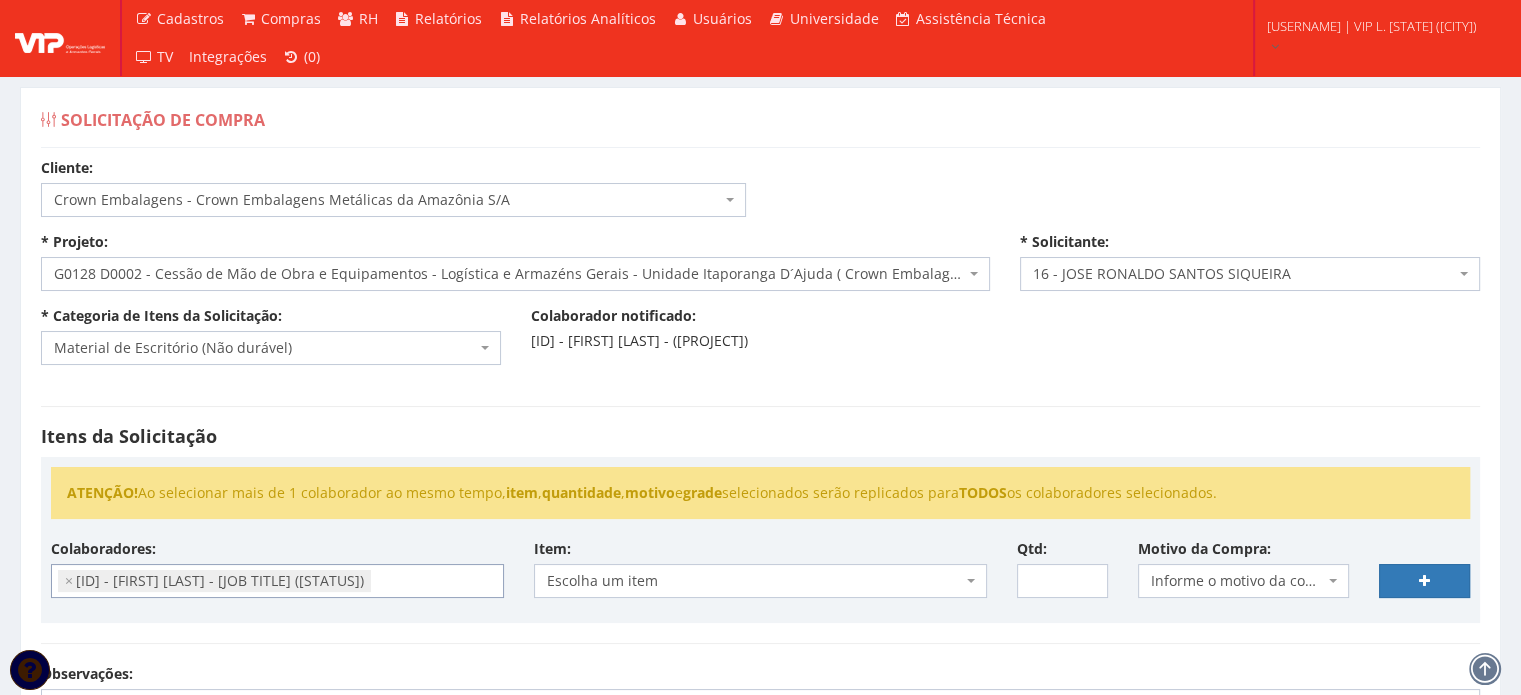 click on "Escolha um item" at bounding box center (754, 581) 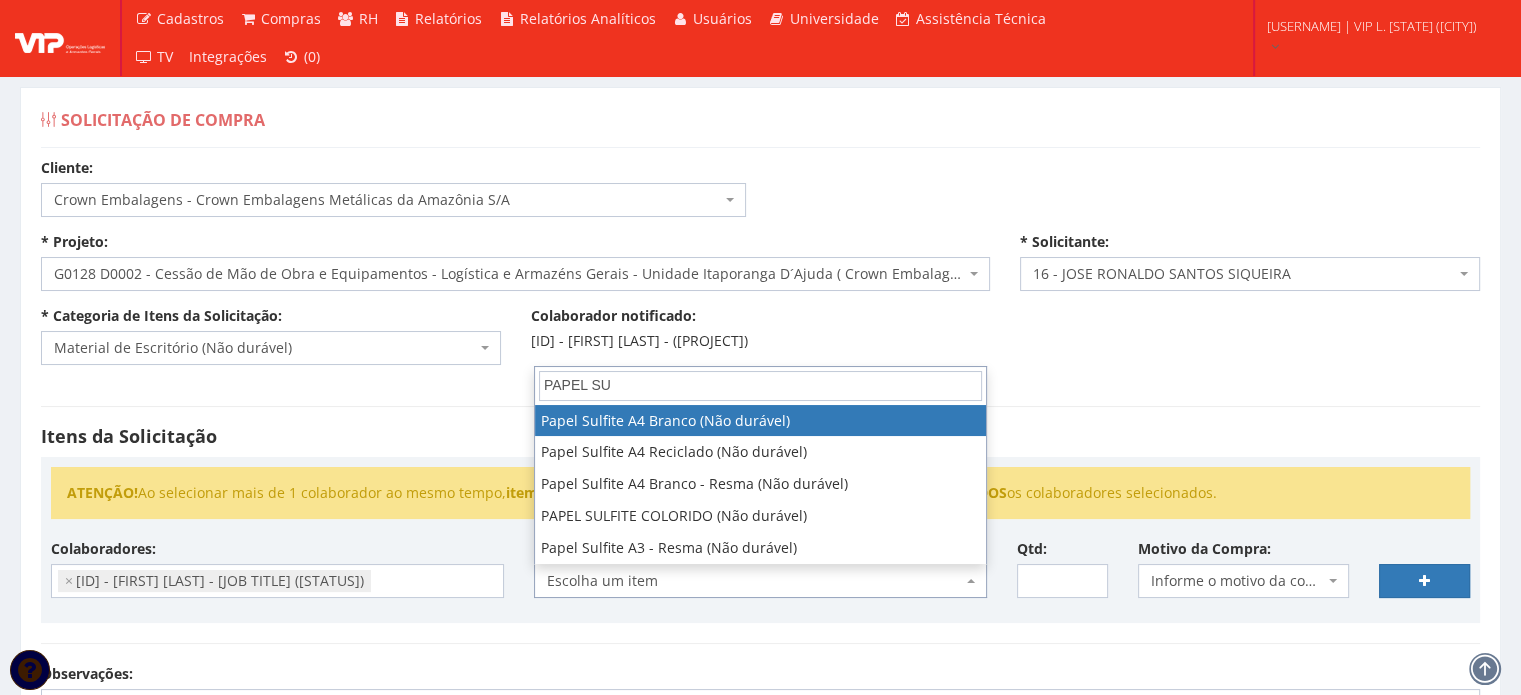type on "PAPEL SU" 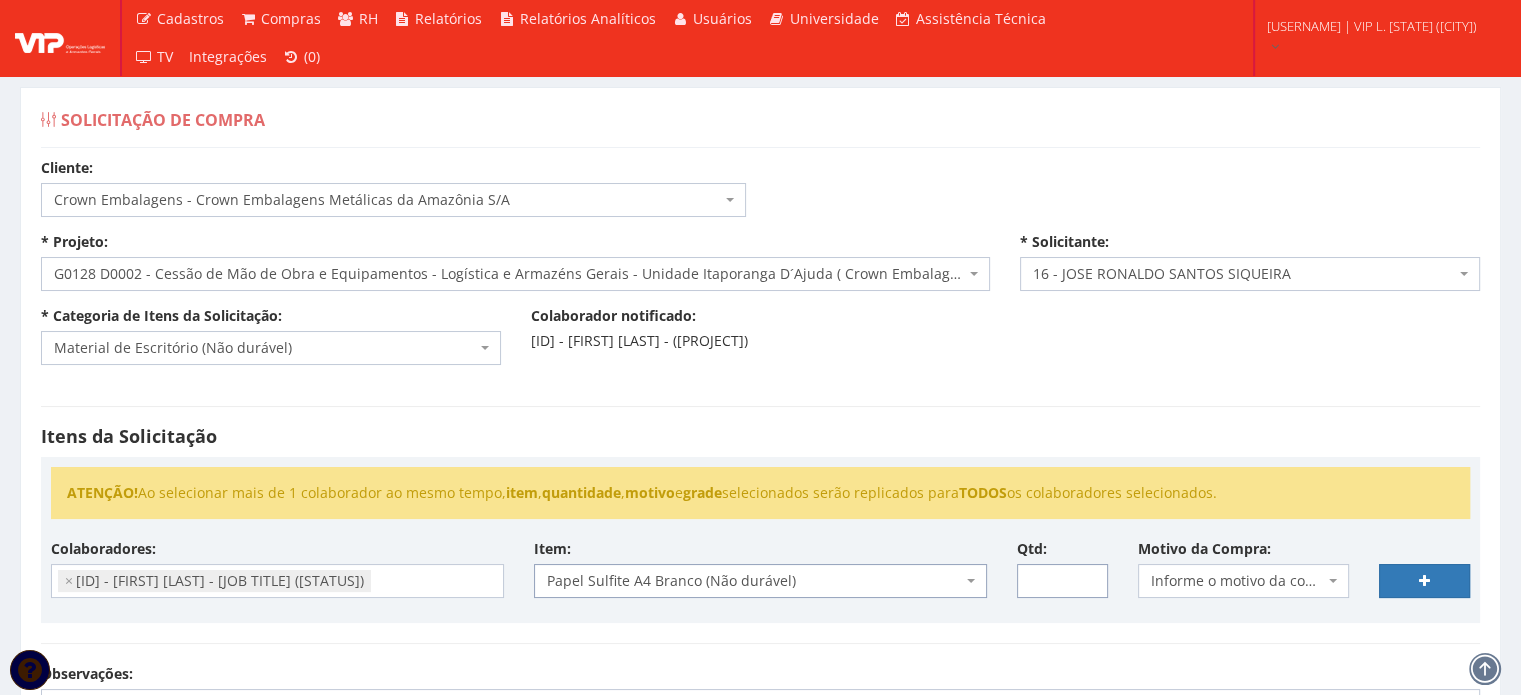 click on "Qtd:" at bounding box center [1062, 581] 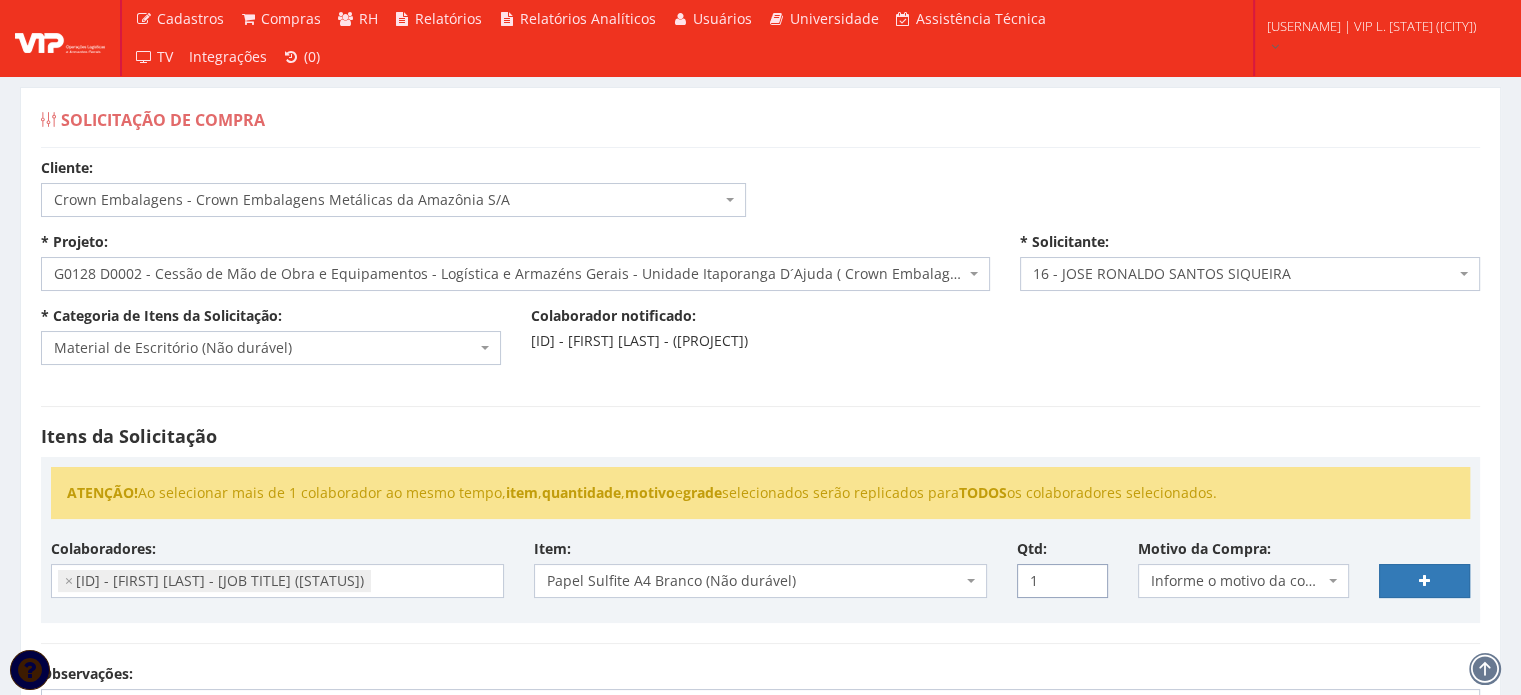 type on "1" 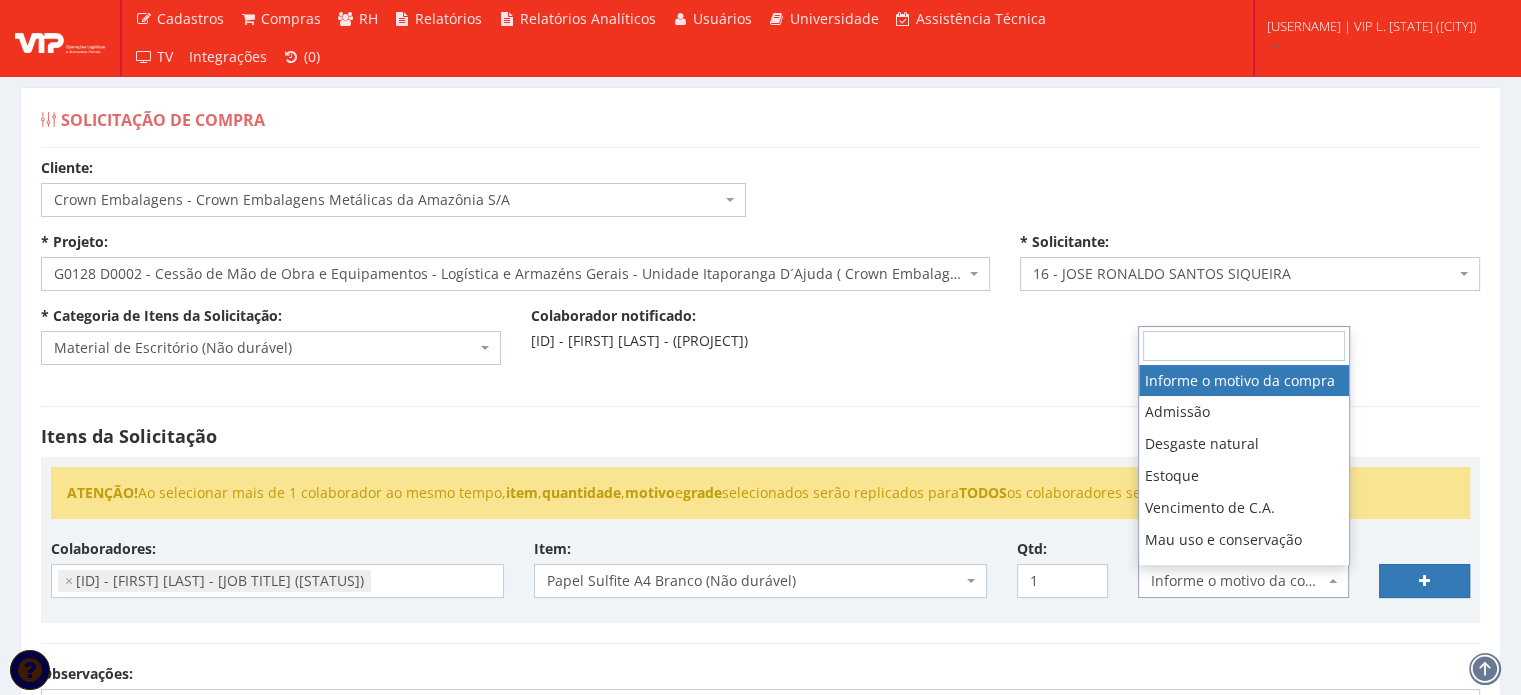 click on "Informe o motivo da compra" at bounding box center (1238, 581) 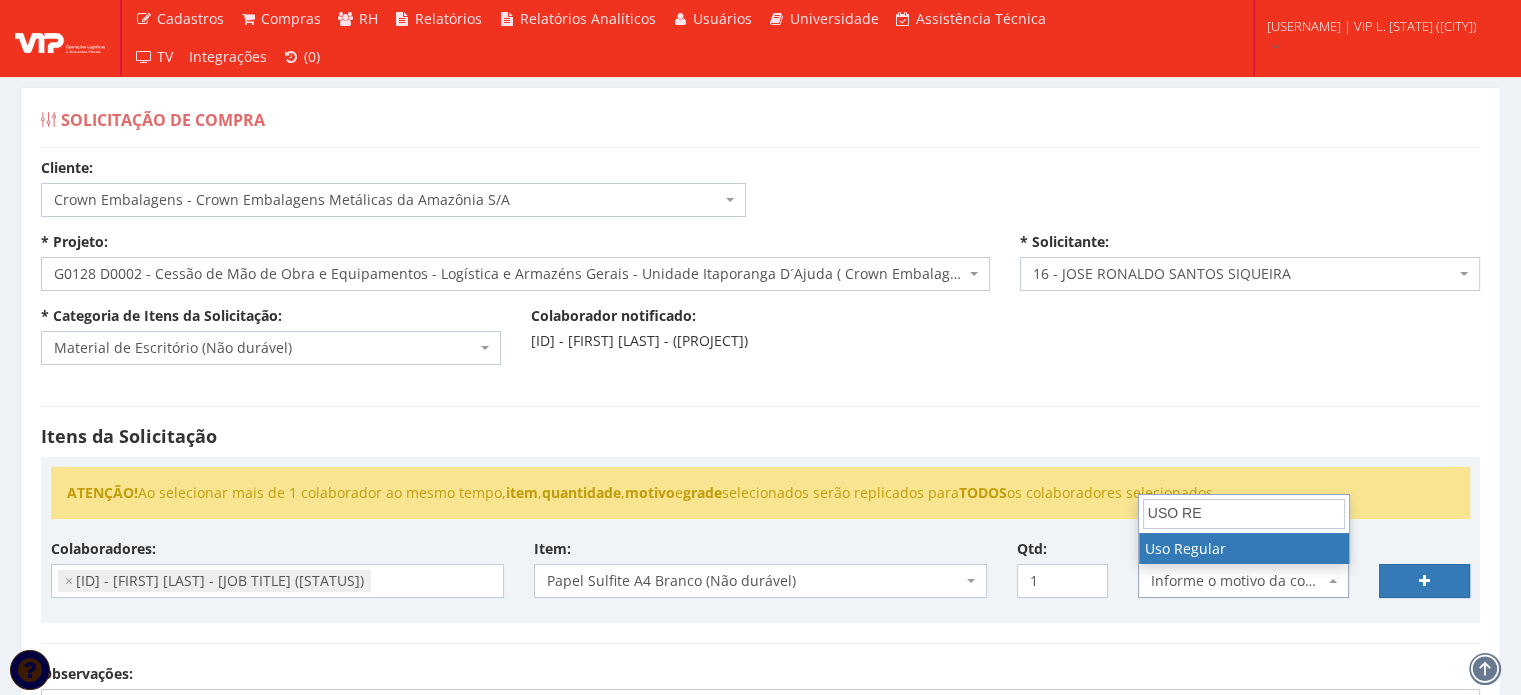 type on "USO RE" 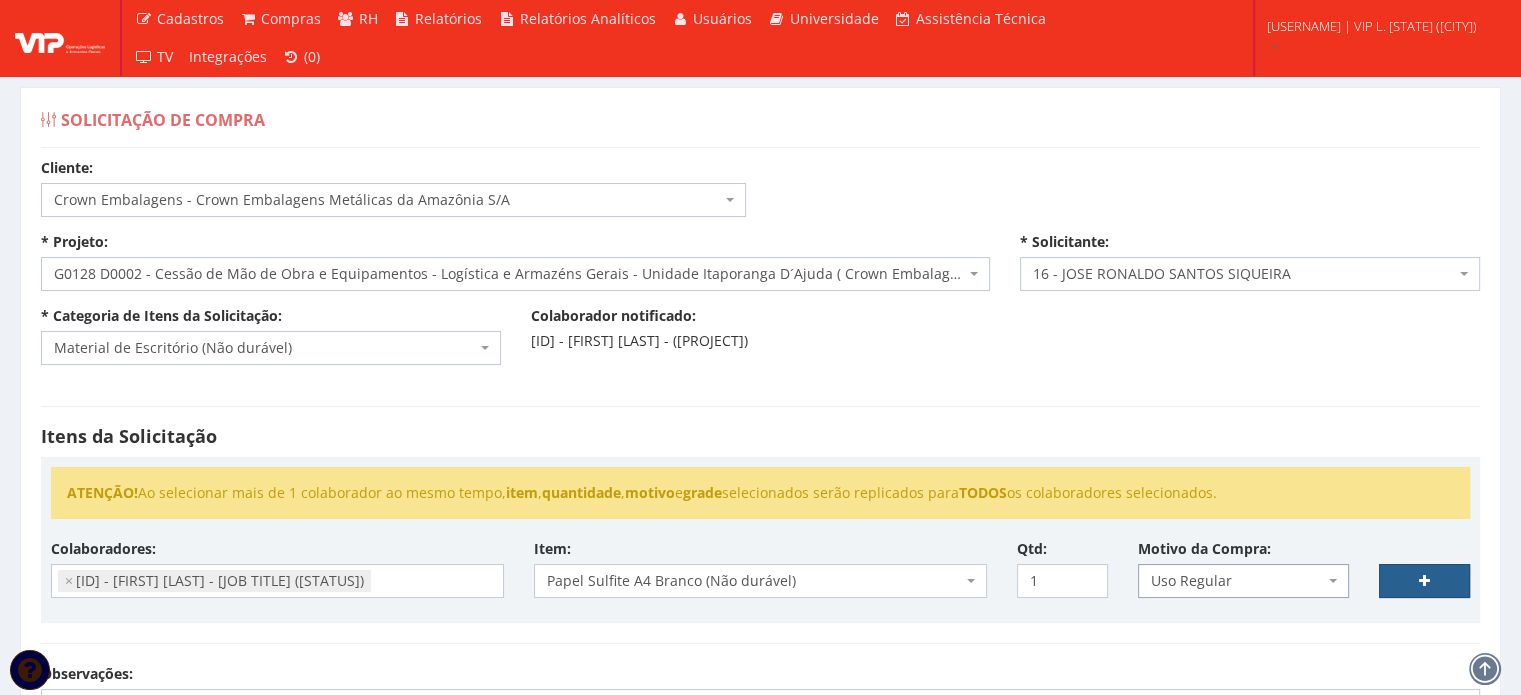 click at bounding box center (1424, 581) 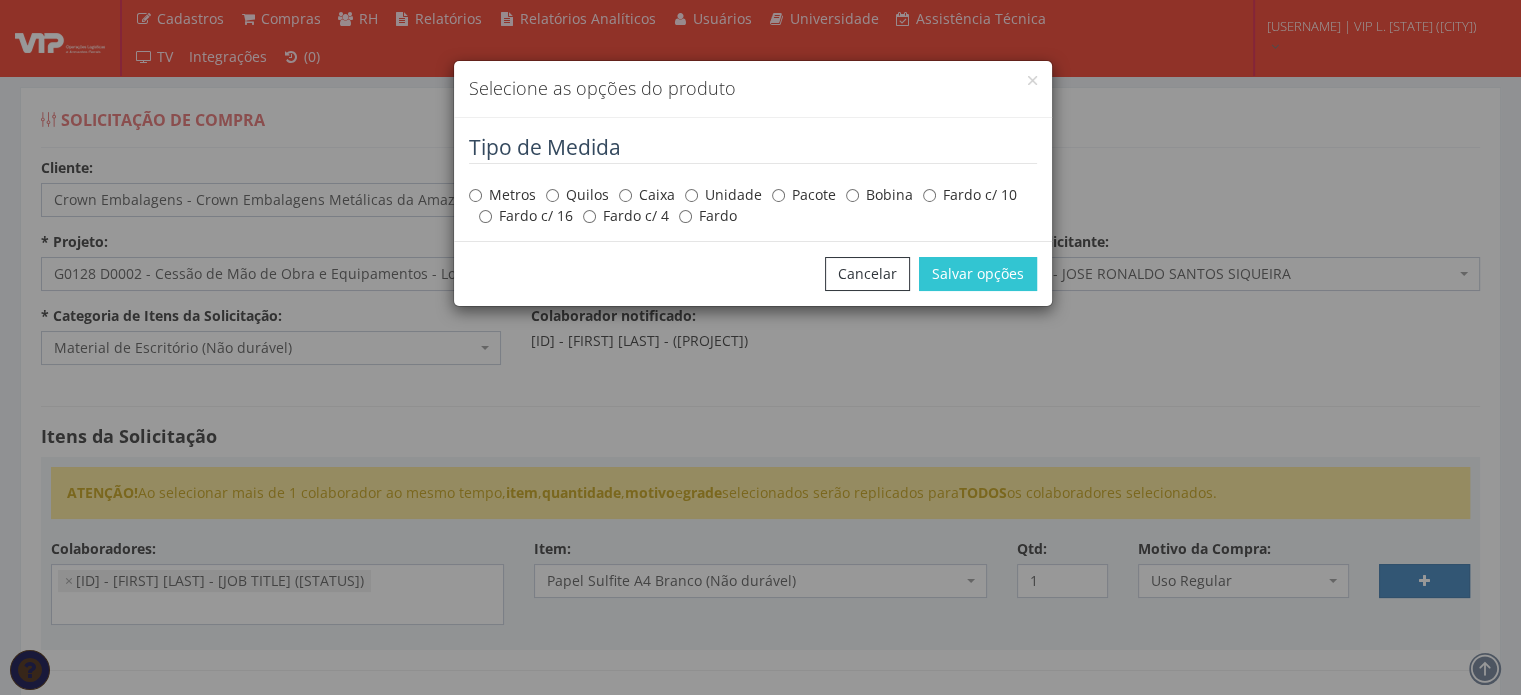 click on "Pacote" at bounding box center [804, 195] 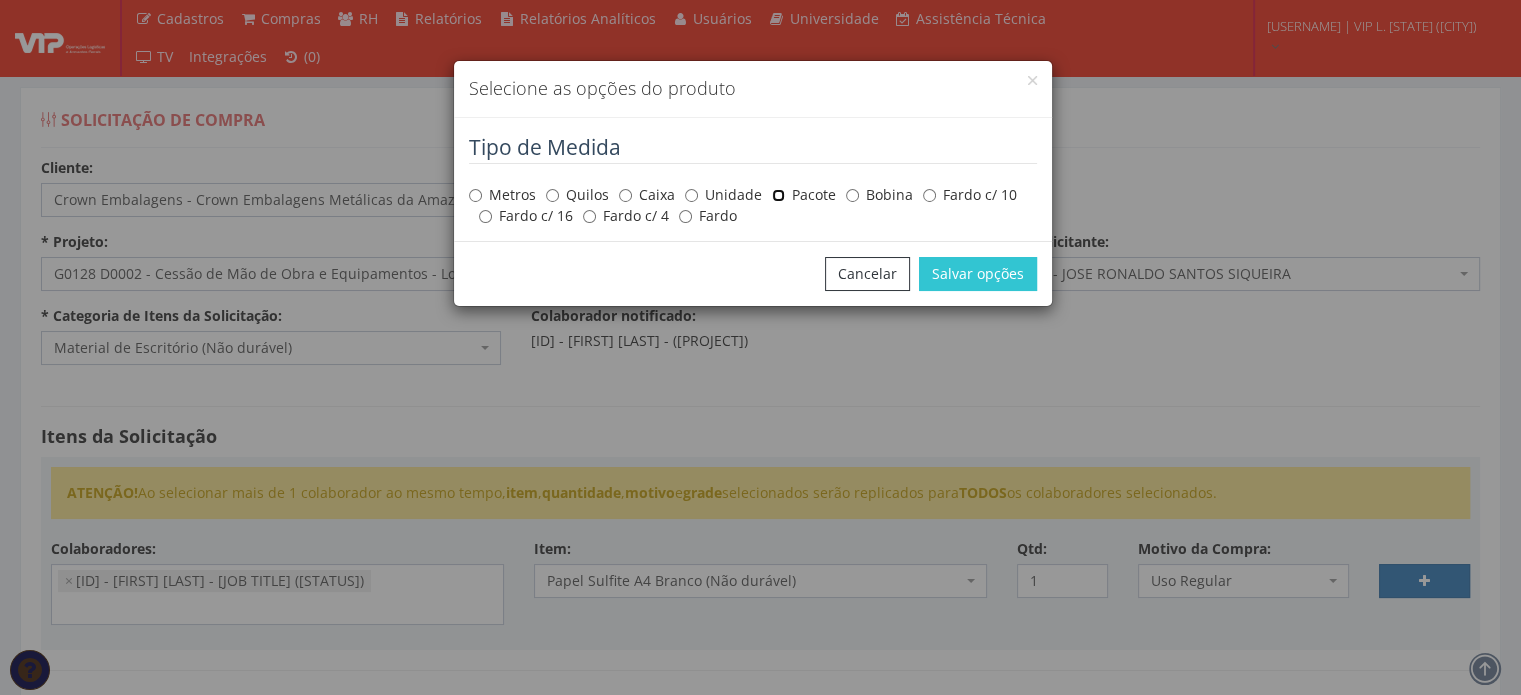 radio on "true" 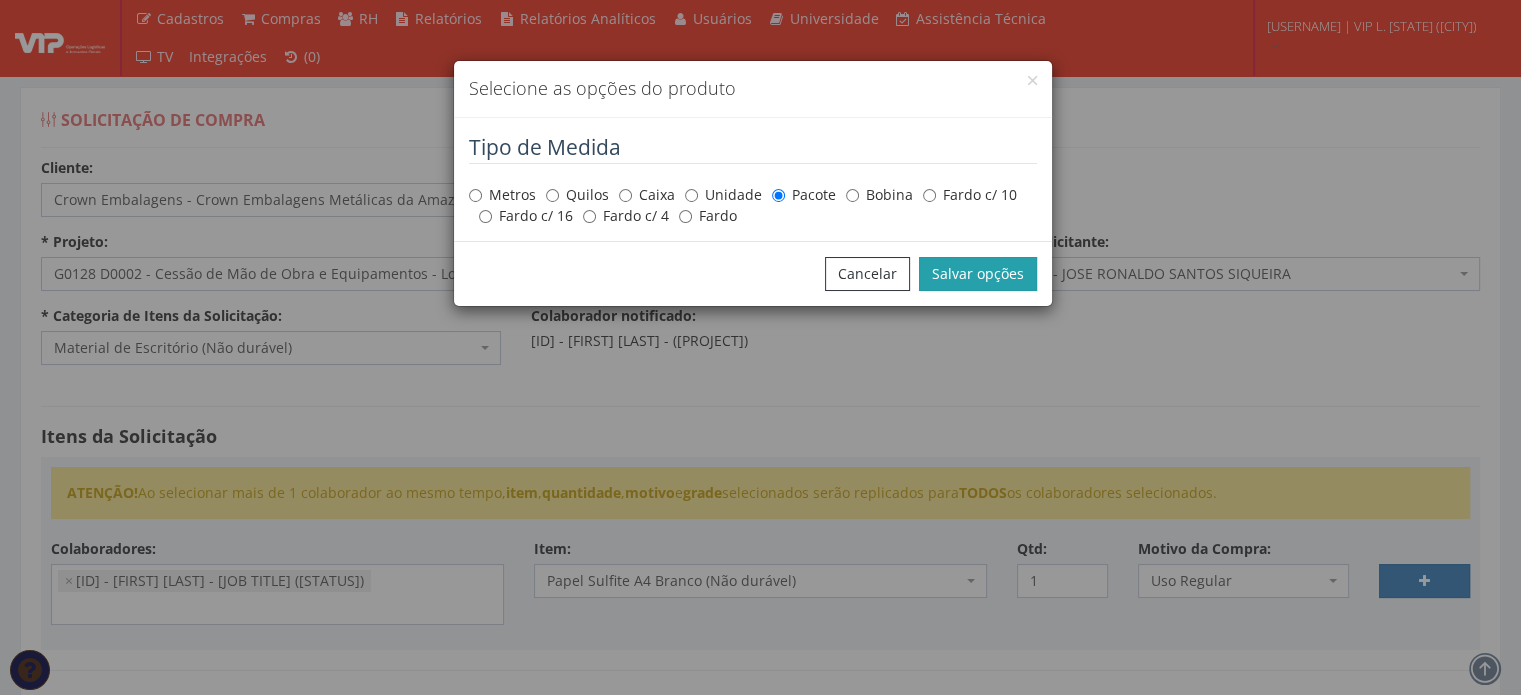click on "Salvar opções" at bounding box center [978, 274] 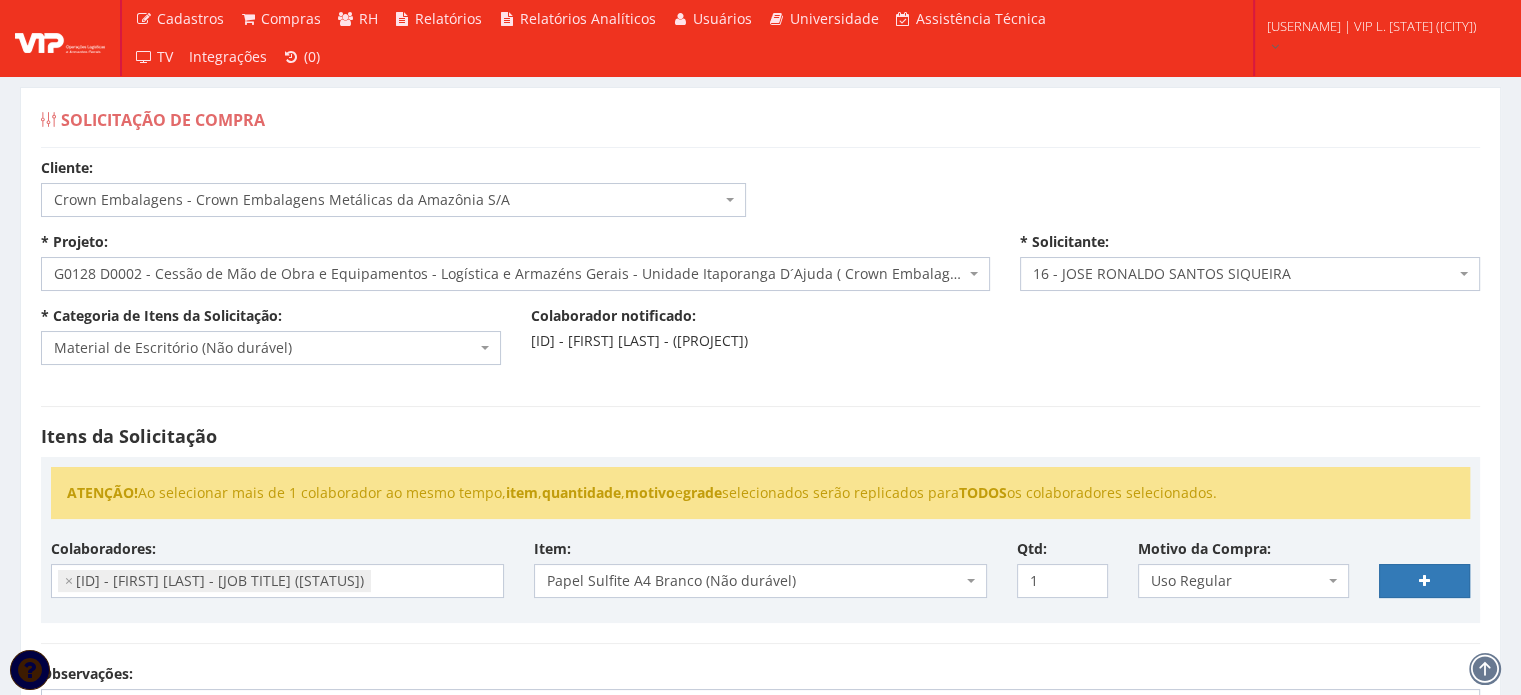 select 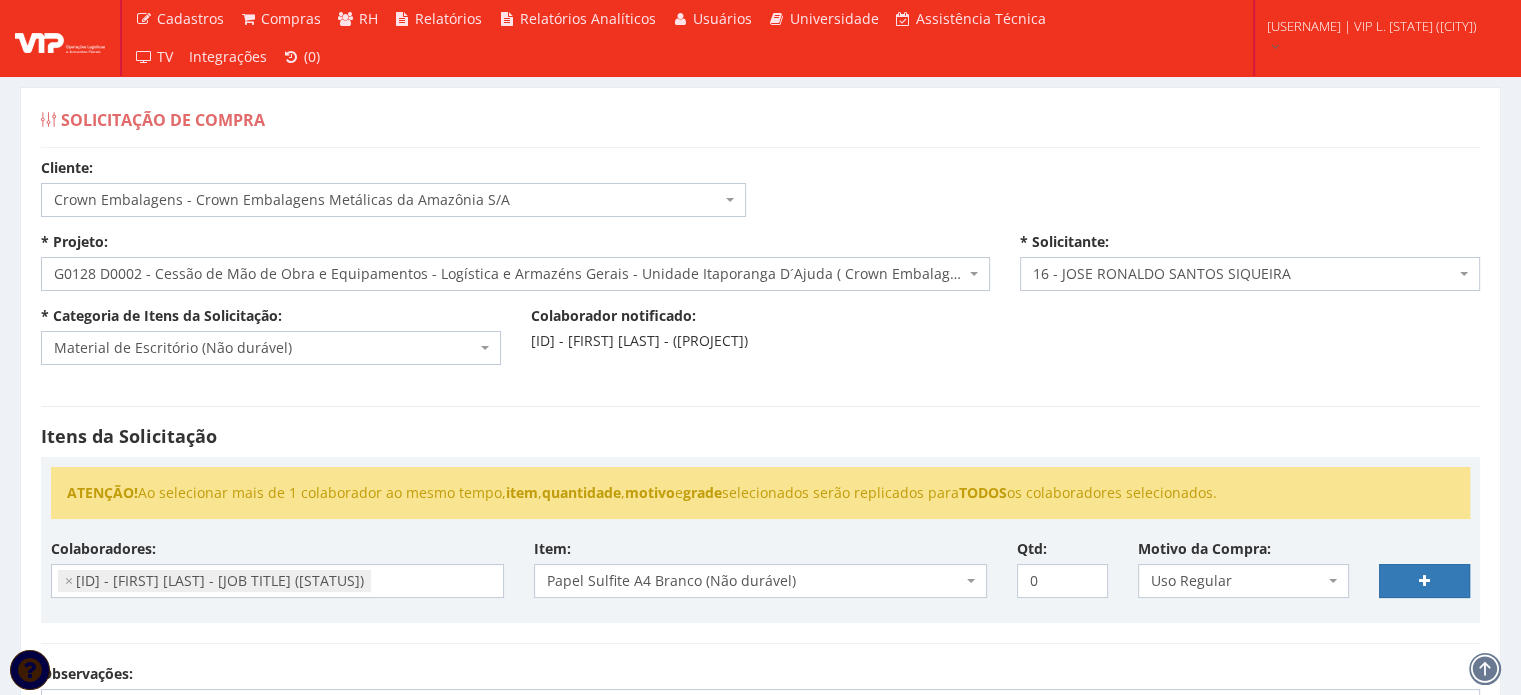 select 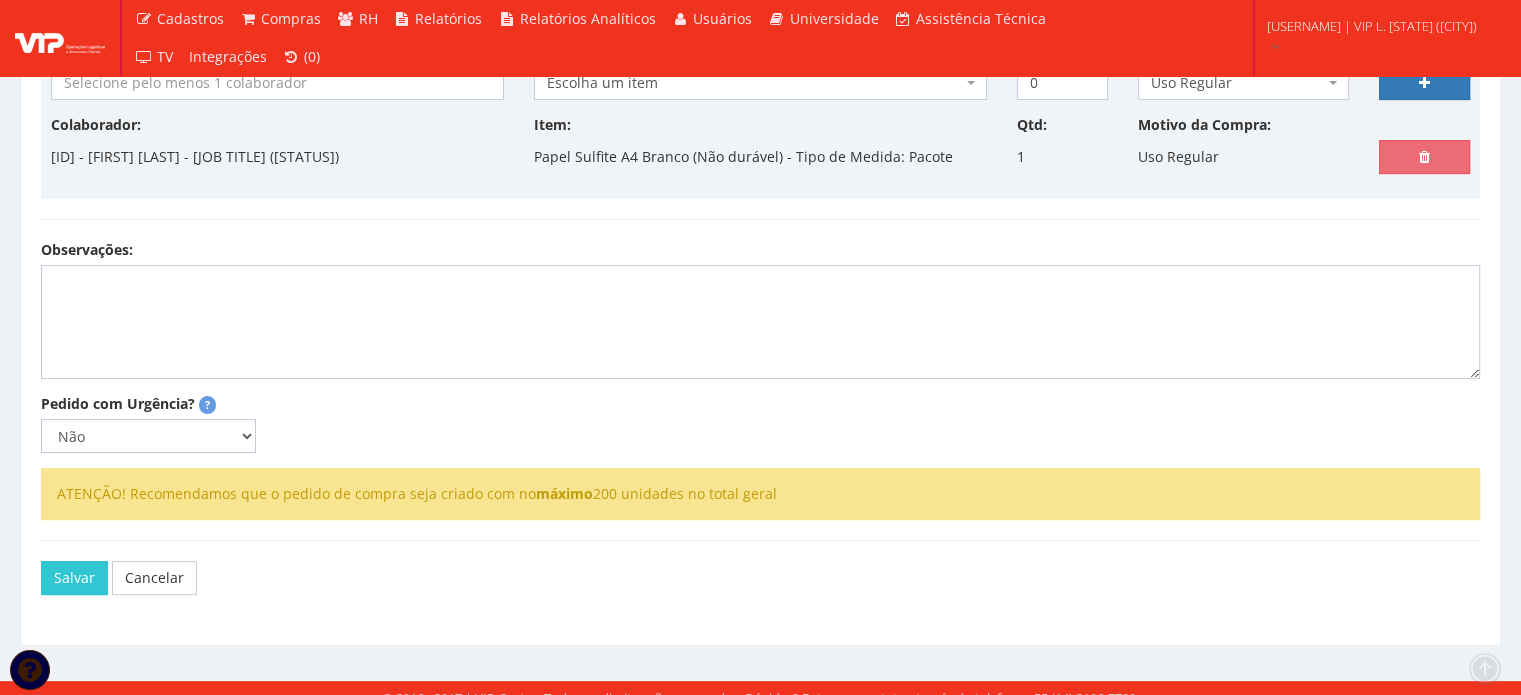 scroll, scrollTop: 500, scrollLeft: 0, axis: vertical 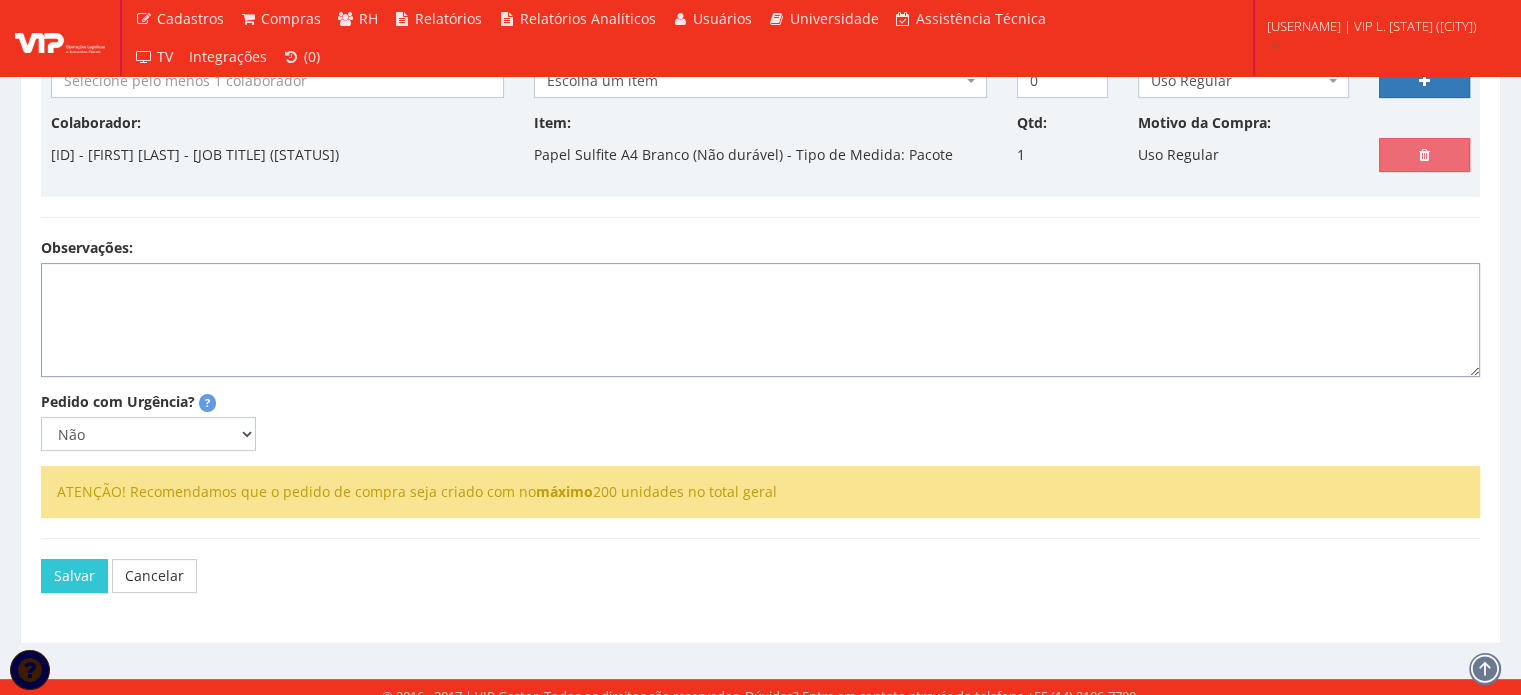 click on "Observações:" at bounding box center (760, 320) 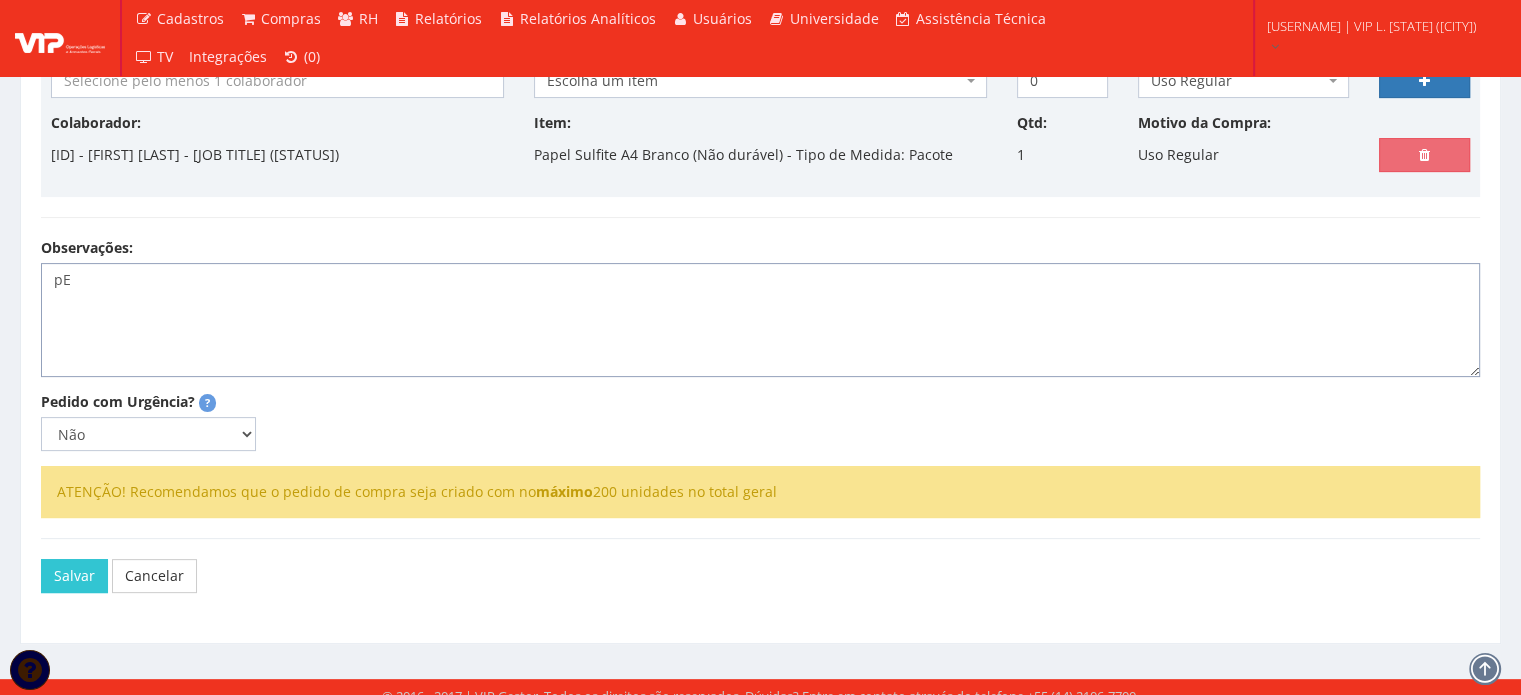 type on "p" 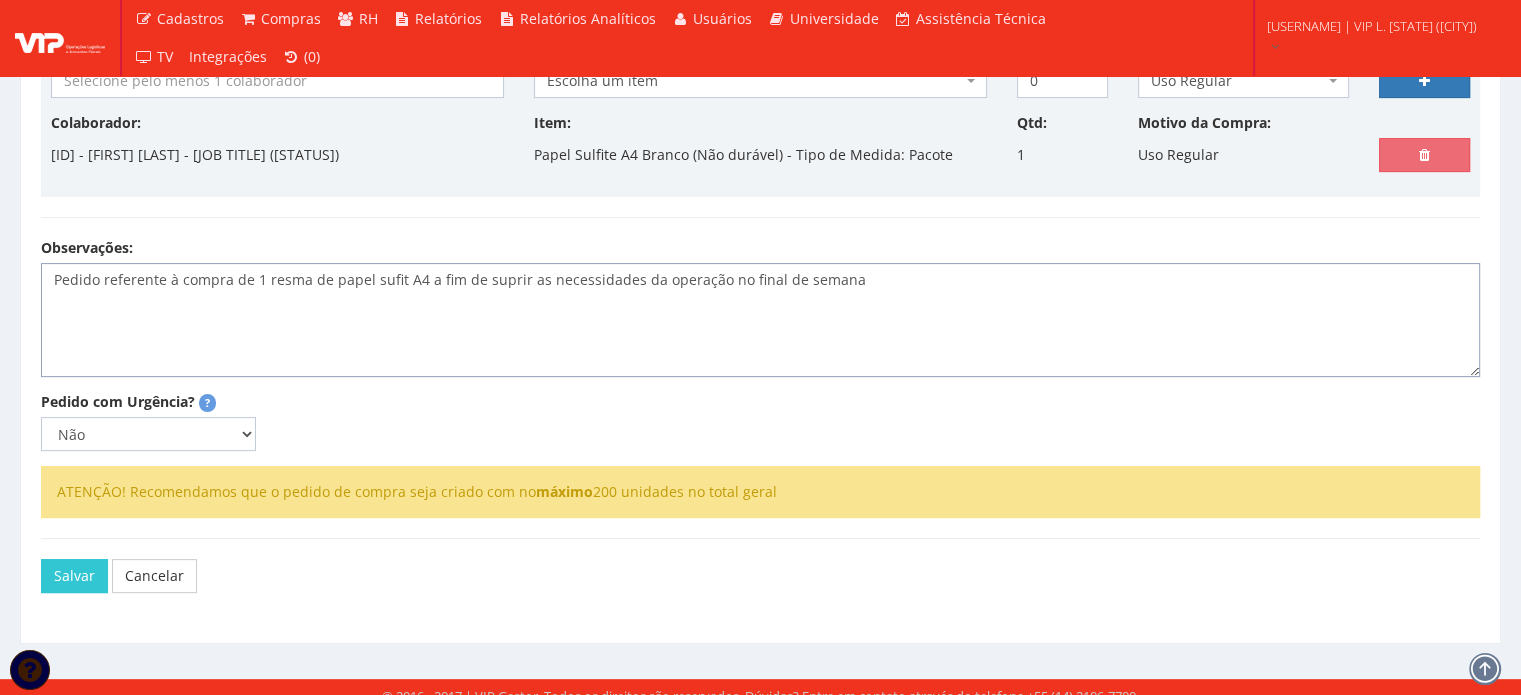 click on "Pedido referente à compra de 1 resma de papel sufit A4 a fim de suprir as necessidades da operação no final de semana" at bounding box center [760, 320] 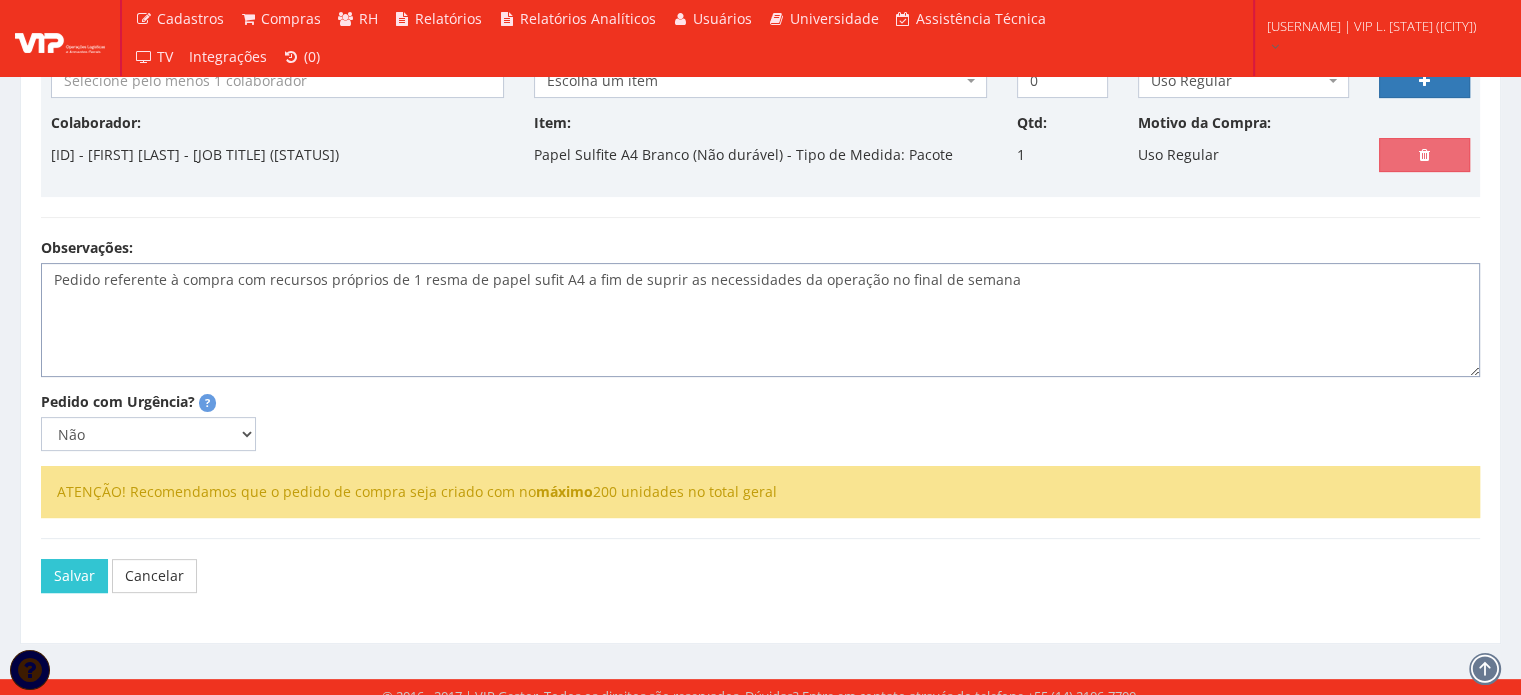 click on "Pedido referente à compra com recursos próprios de 1 resma de papel sufit A4 a fim de suprir as necessidades da operação no final de semana" at bounding box center (760, 320) 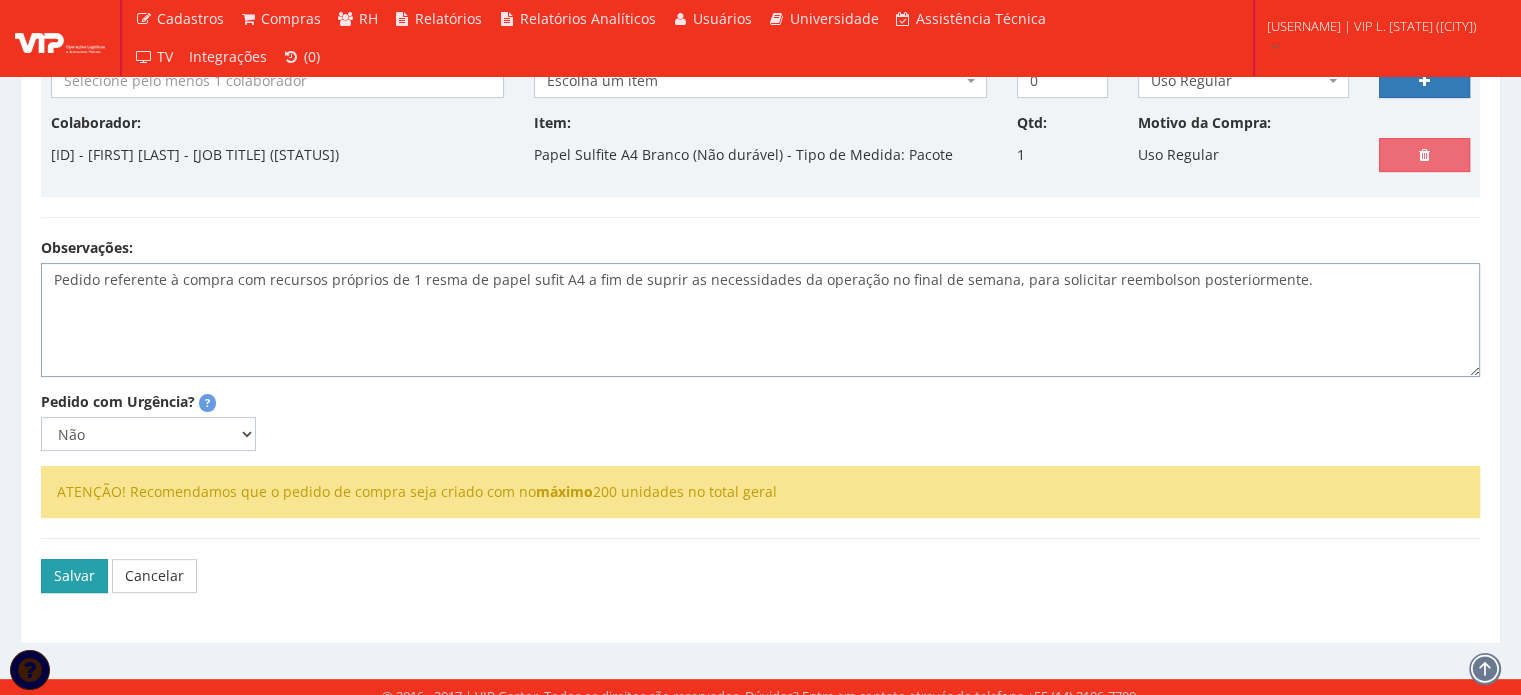 type on "Pedido referente à compra com recursos próprios de 1 resma de papel sufit A4 a fim de suprir as necessidades da operação no final de semana, para solicitar reembolson posteriormente." 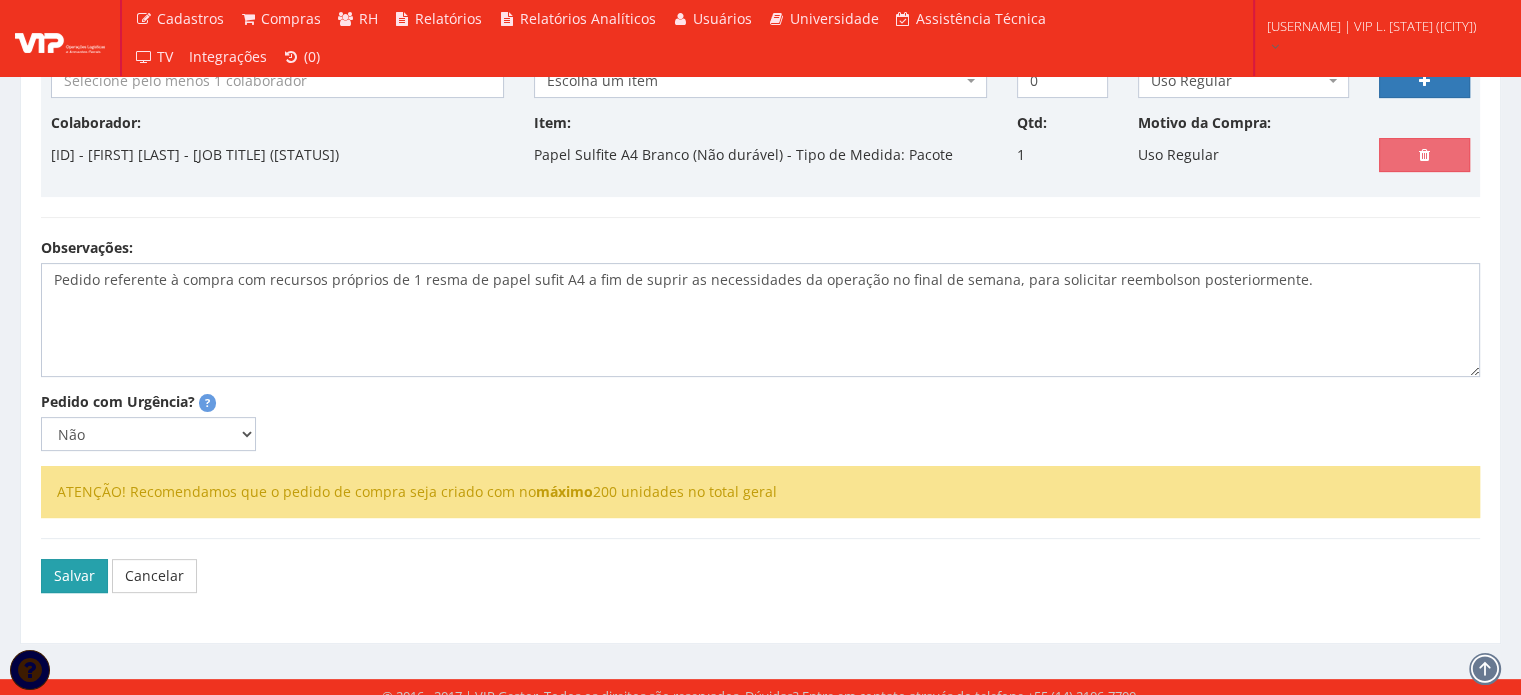 click on "Salvar" at bounding box center (74, 576) 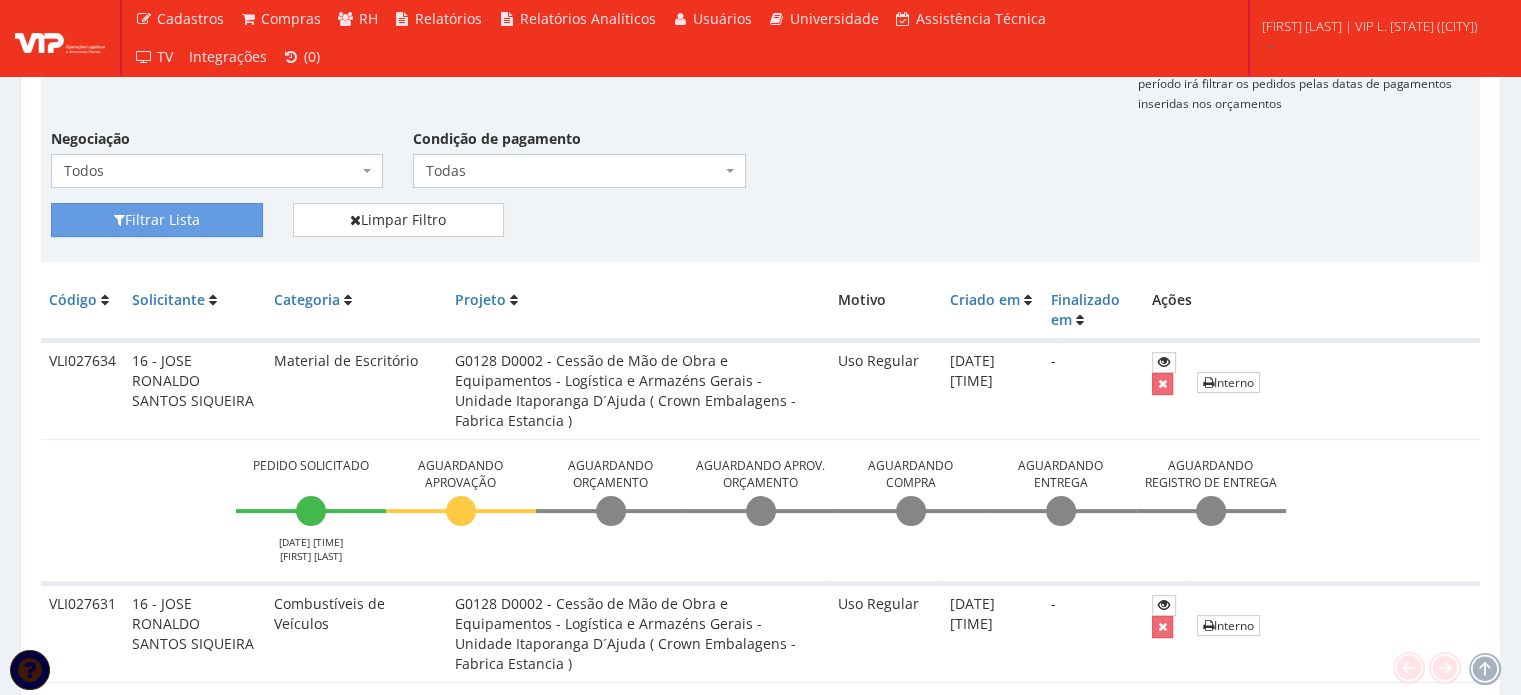 scroll, scrollTop: 400, scrollLeft: 0, axis: vertical 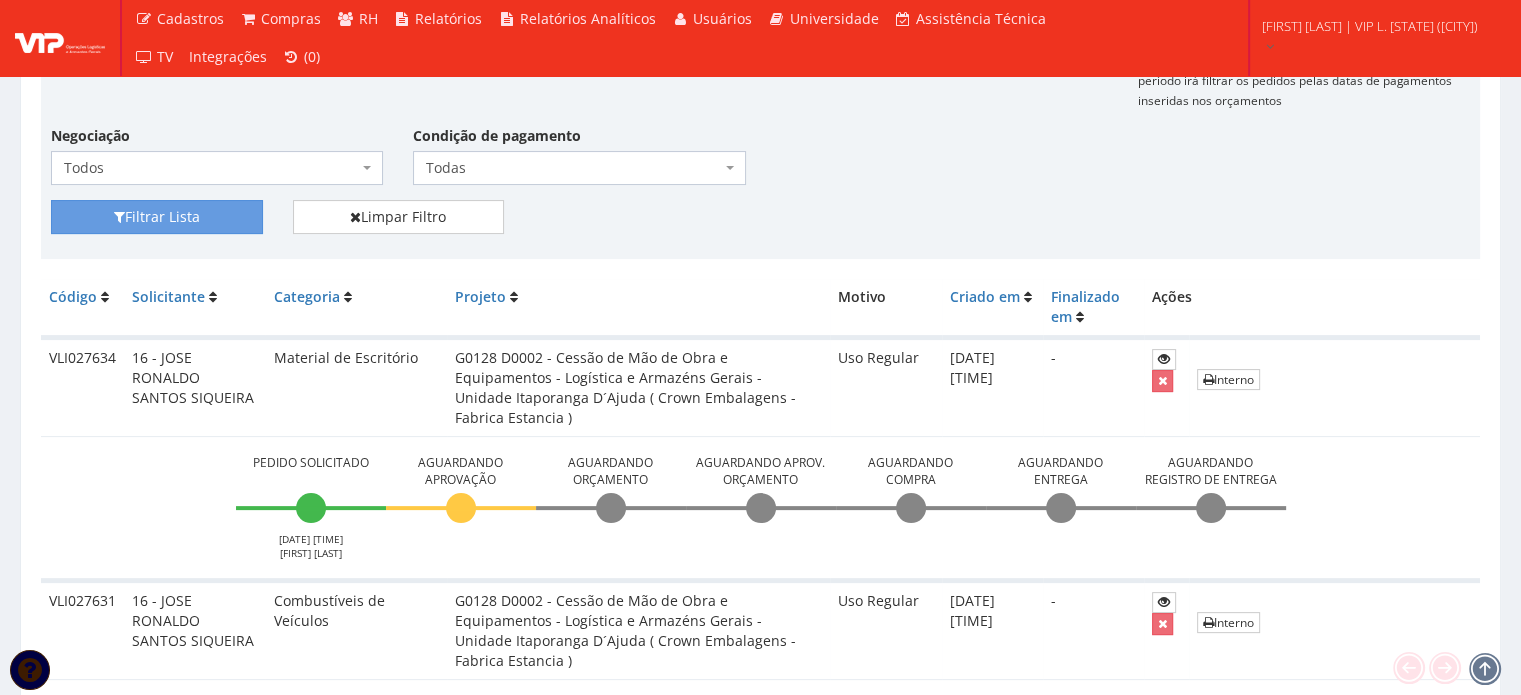 click on "VLI027634" at bounding box center [82, 387] 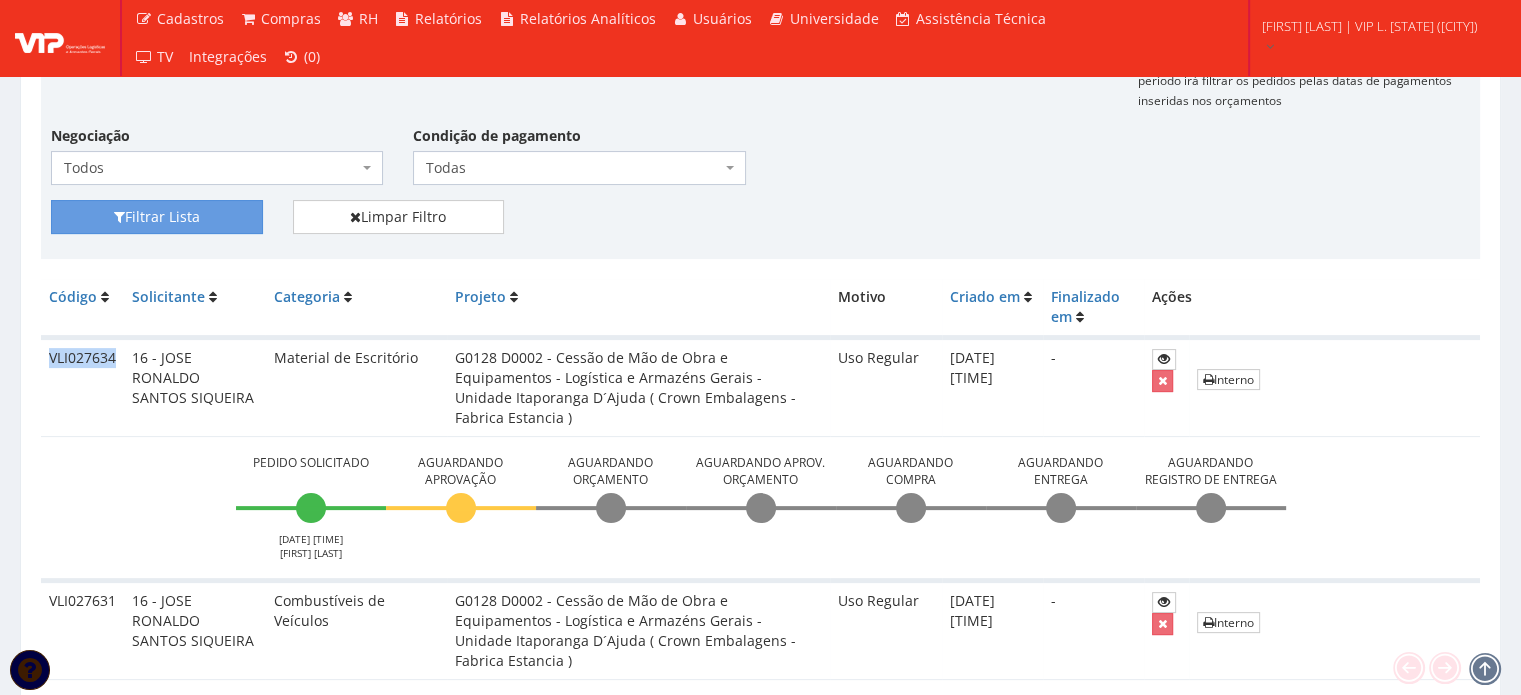 click on "VLI027634" at bounding box center [82, 387] 